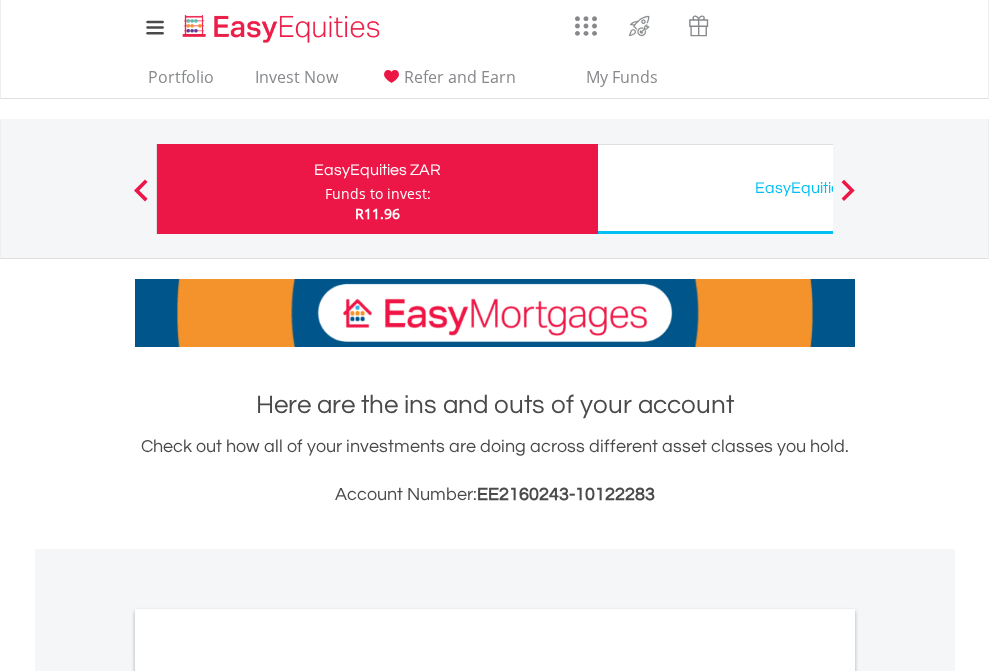 scroll, scrollTop: 0, scrollLeft: 0, axis: both 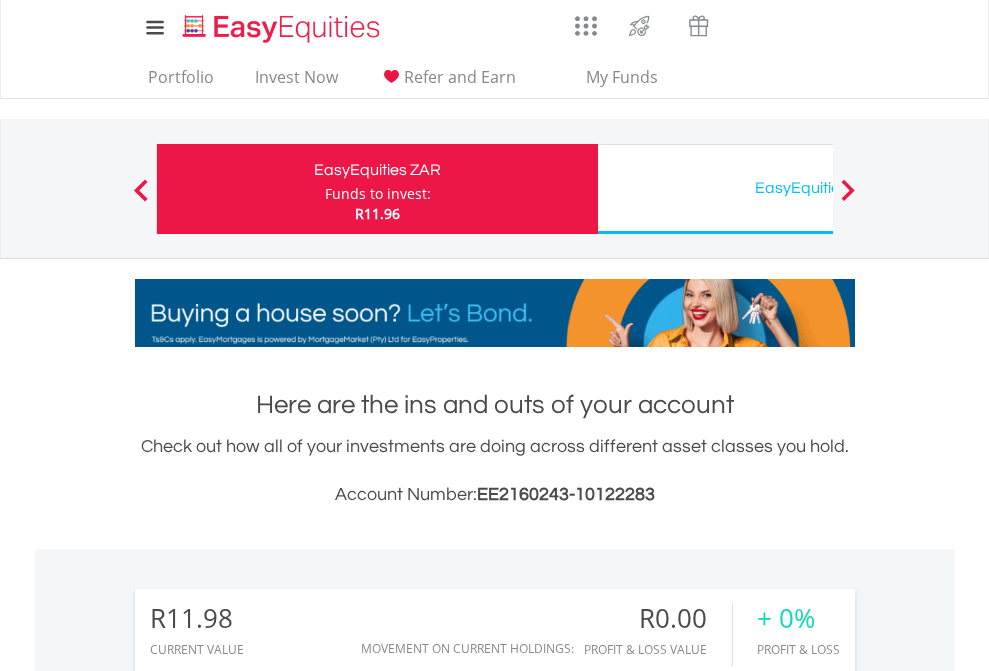 click on "Funds to invest:" at bounding box center [378, 194] 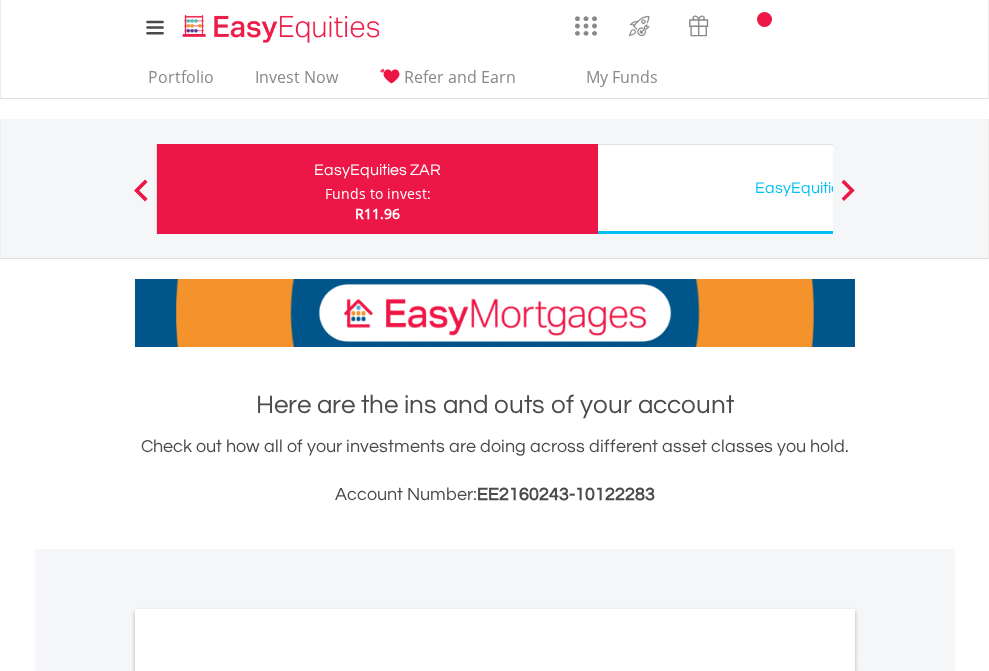 scroll, scrollTop: 0, scrollLeft: 0, axis: both 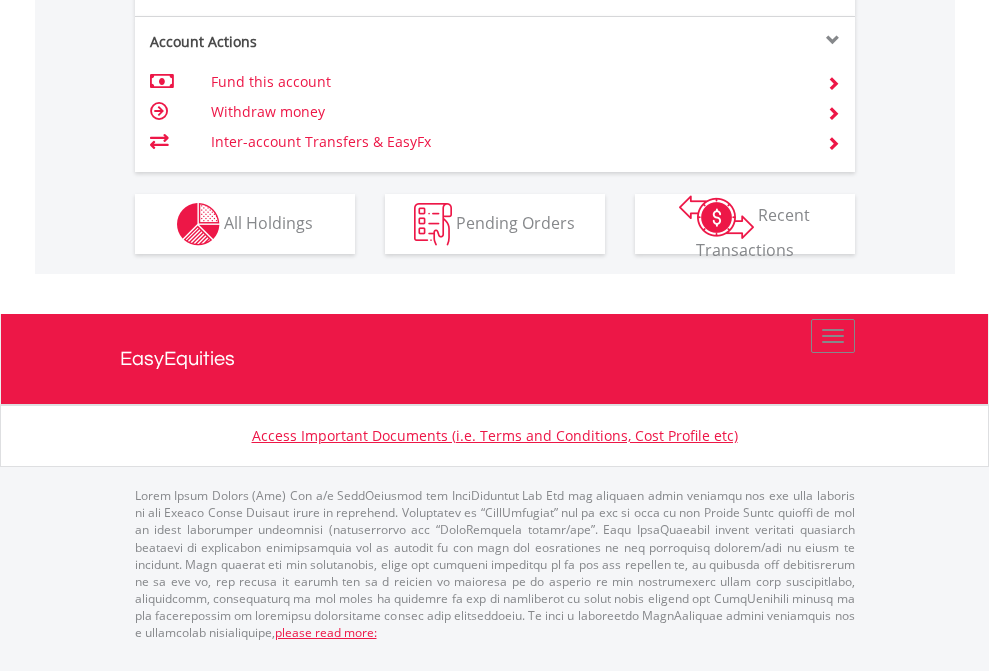click on "Investment types" at bounding box center (706, -337) 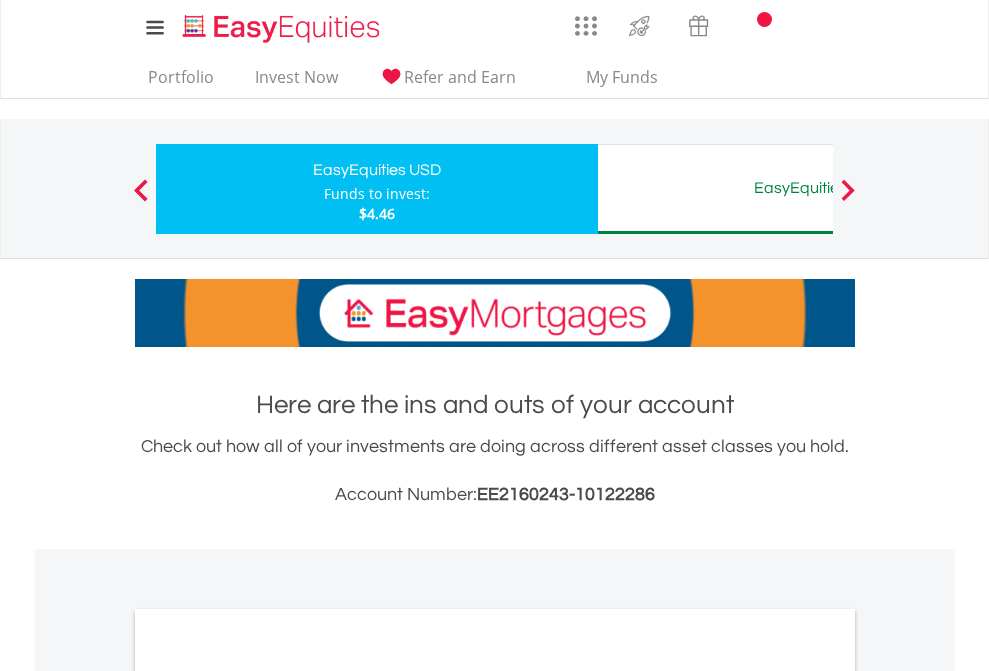 scroll, scrollTop: 0, scrollLeft: 0, axis: both 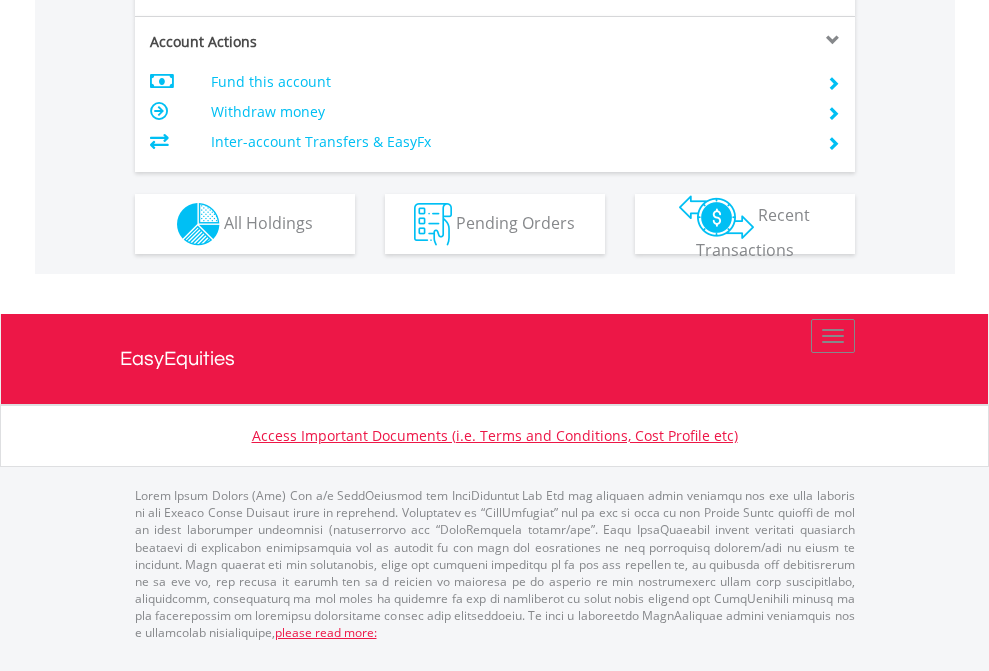 click on "Investment types" at bounding box center (706, -337) 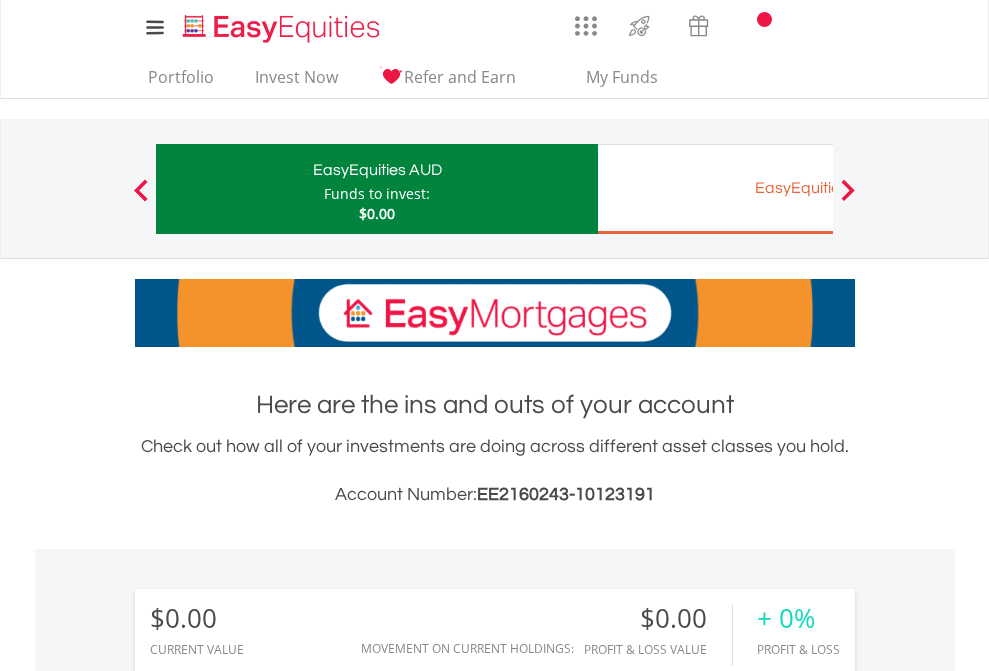 scroll, scrollTop: 0, scrollLeft: 0, axis: both 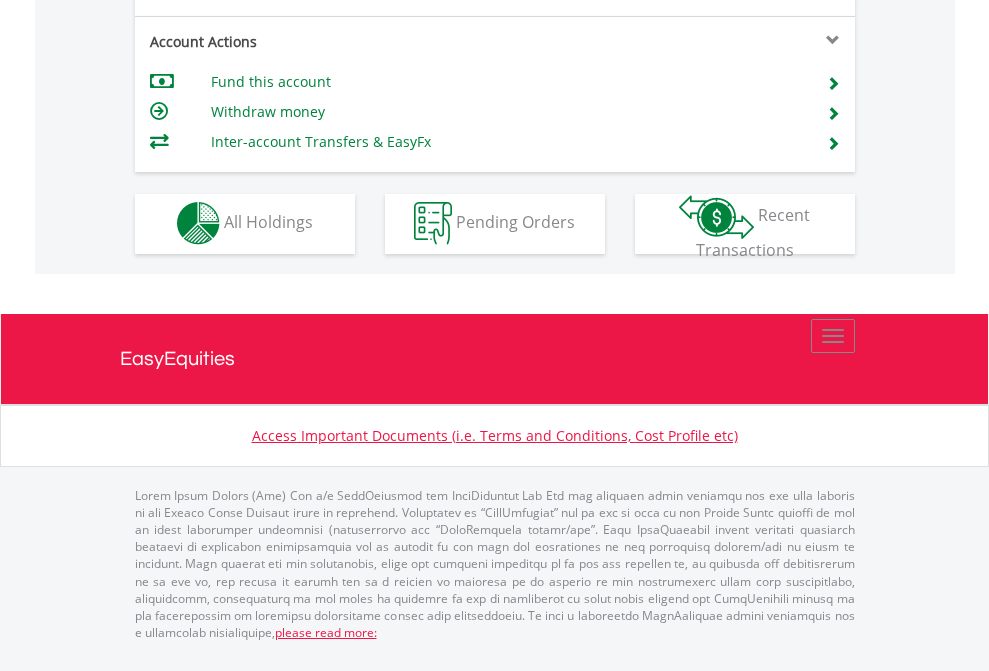 click on "Investment types" at bounding box center [706, -353] 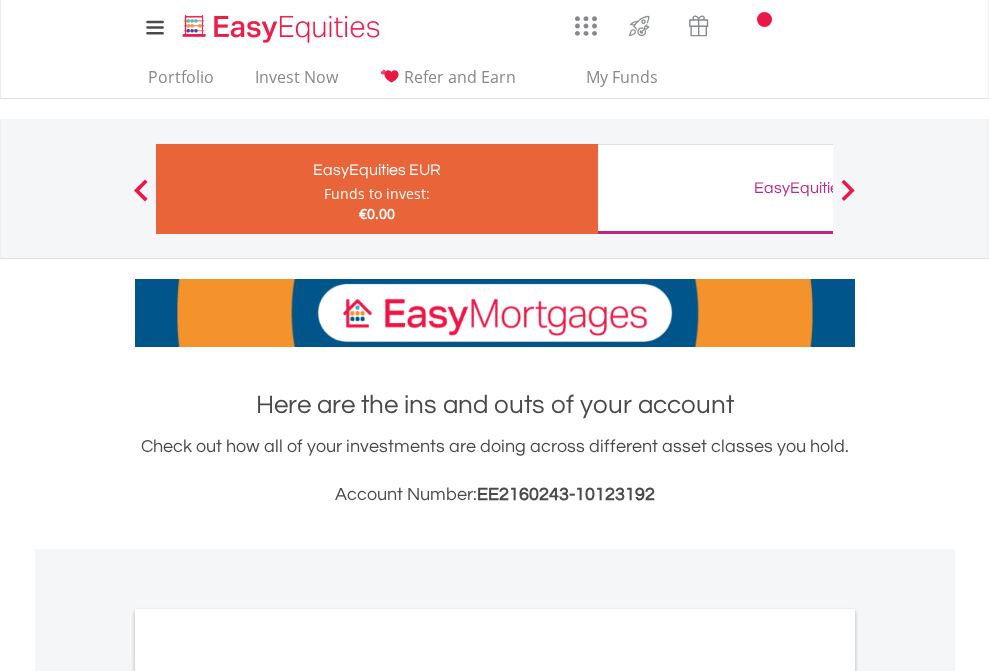 scroll, scrollTop: 0, scrollLeft: 0, axis: both 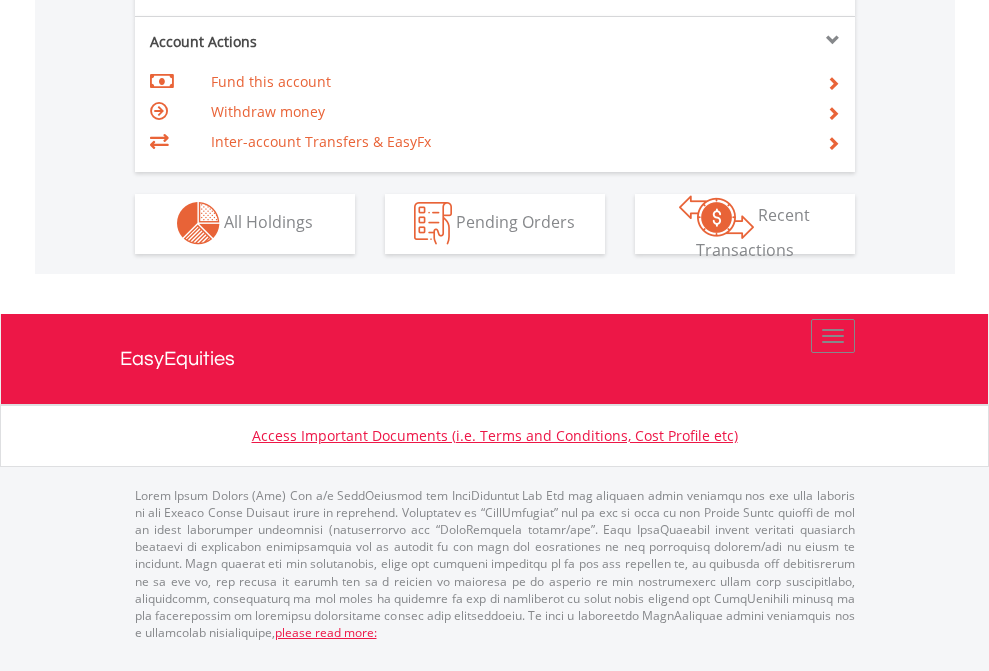 click on "Investment types" at bounding box center [706, -353] 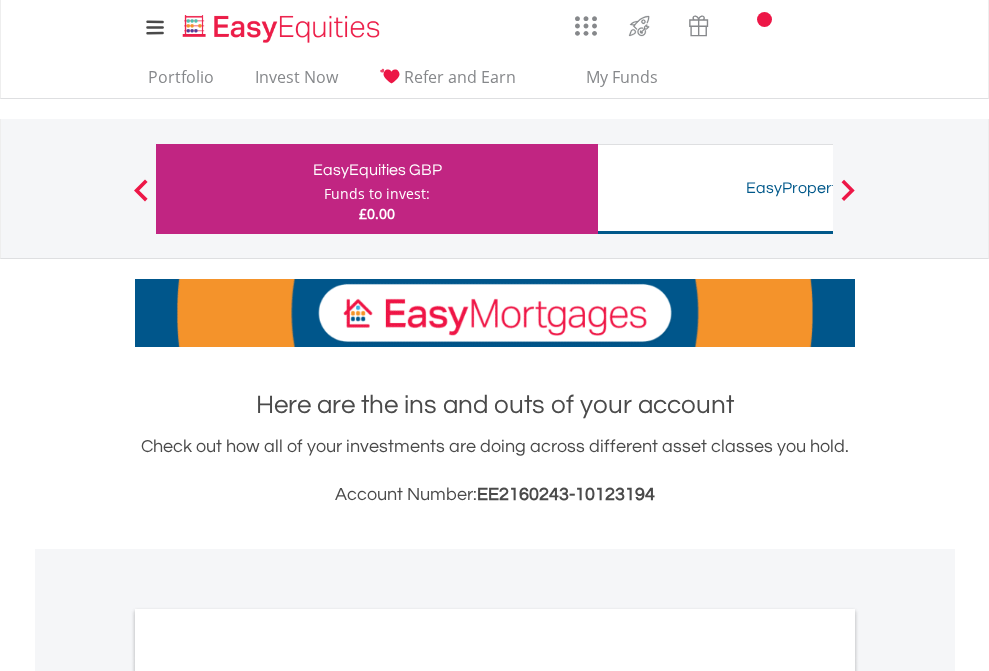 scroll, scrollTop: 0, scrollLeft: 0, axis: both 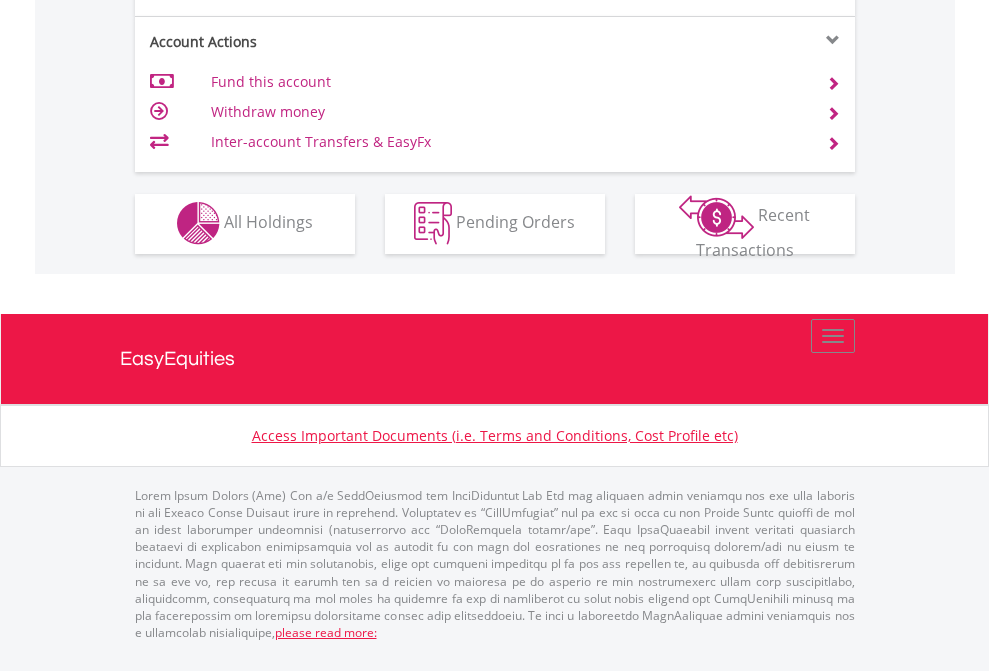 click on "Investment types" at bounding box center (706, -353) 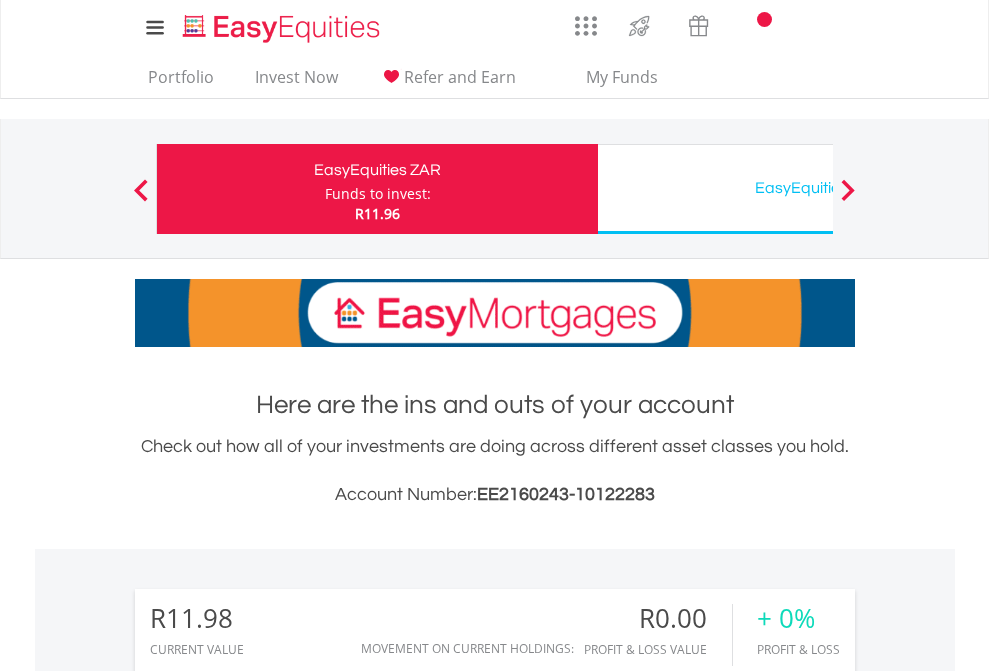 scroll, scrollTop: 0, scrollLeft: 0, axis: both 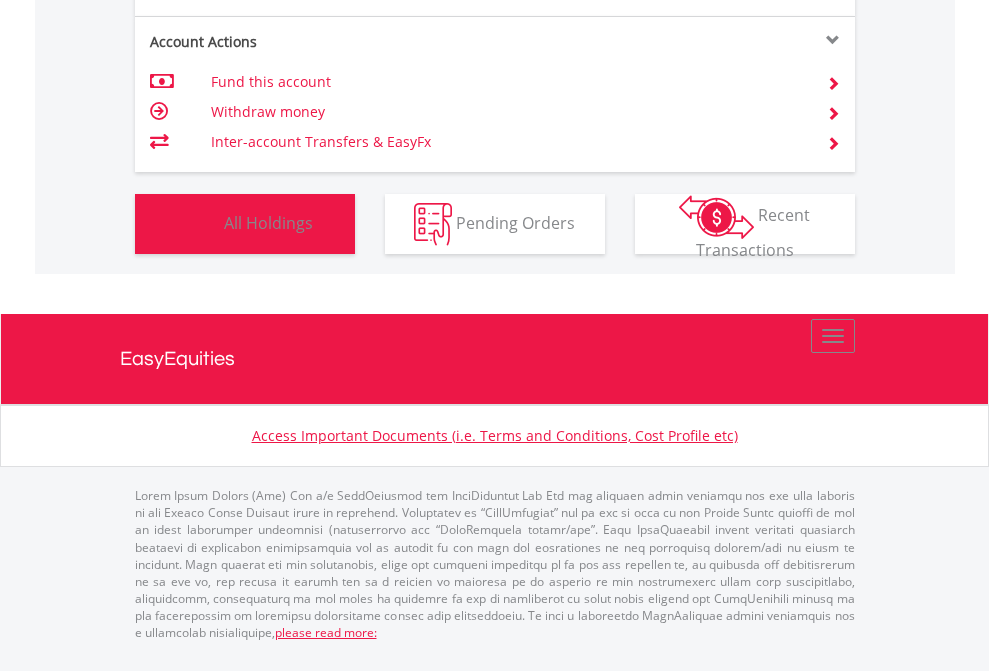 click on "All Holdings" at bounding box center (268, 222) 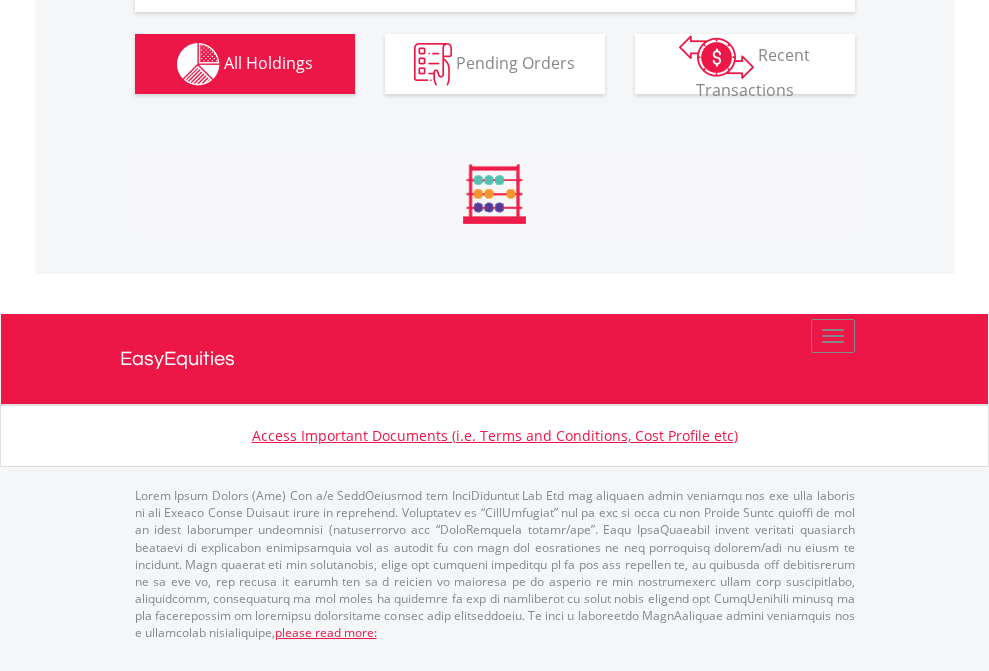 scroll, scrollTop: 2027, scrollLeft: 0, axis: vertical 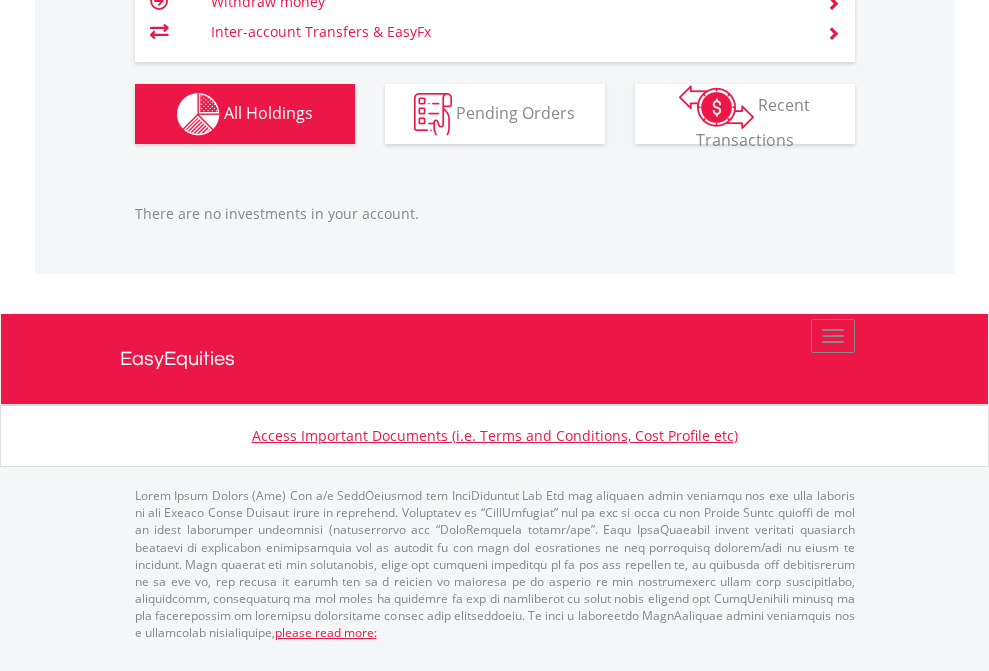 click on "EasyEquities USD" at bounding box center [818, -1206] 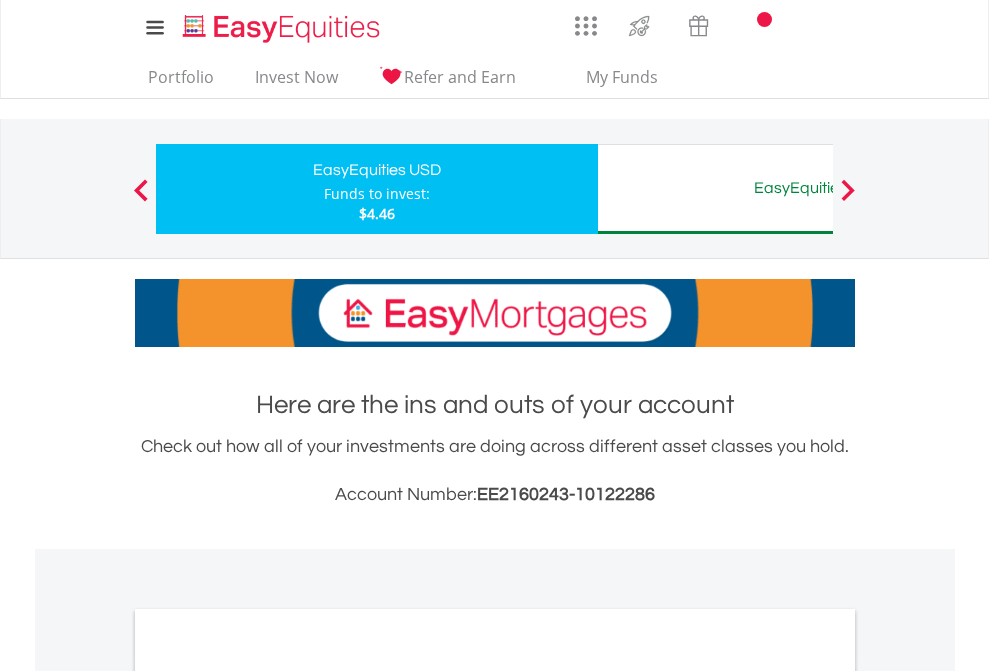 scroll, scrollTop: 0, scrollLeft: 0, axis: both 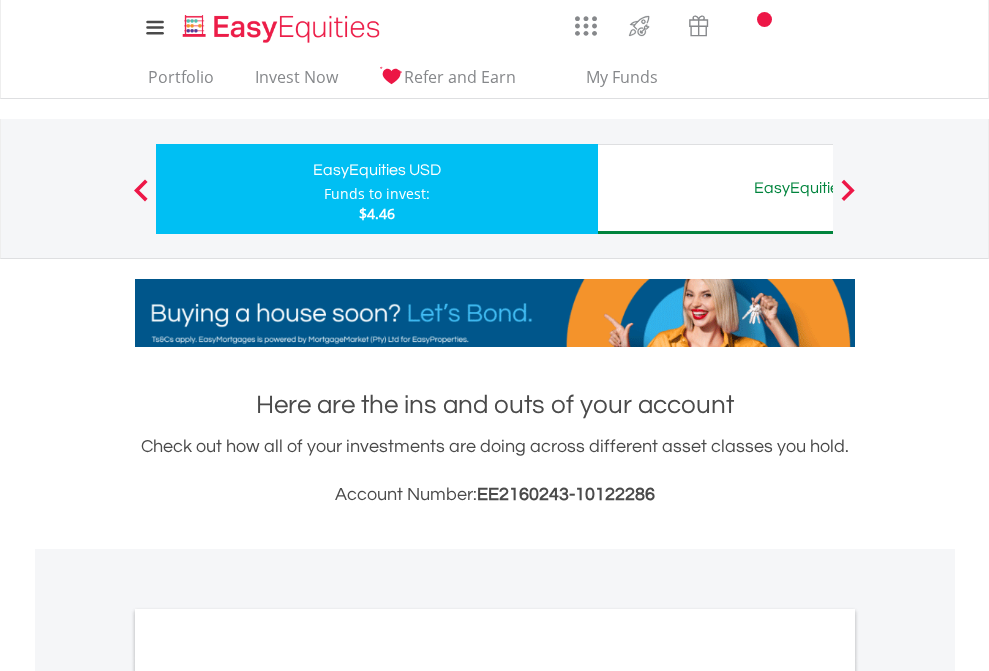 click on "All Holdings" at bounding box center (268, 1096) 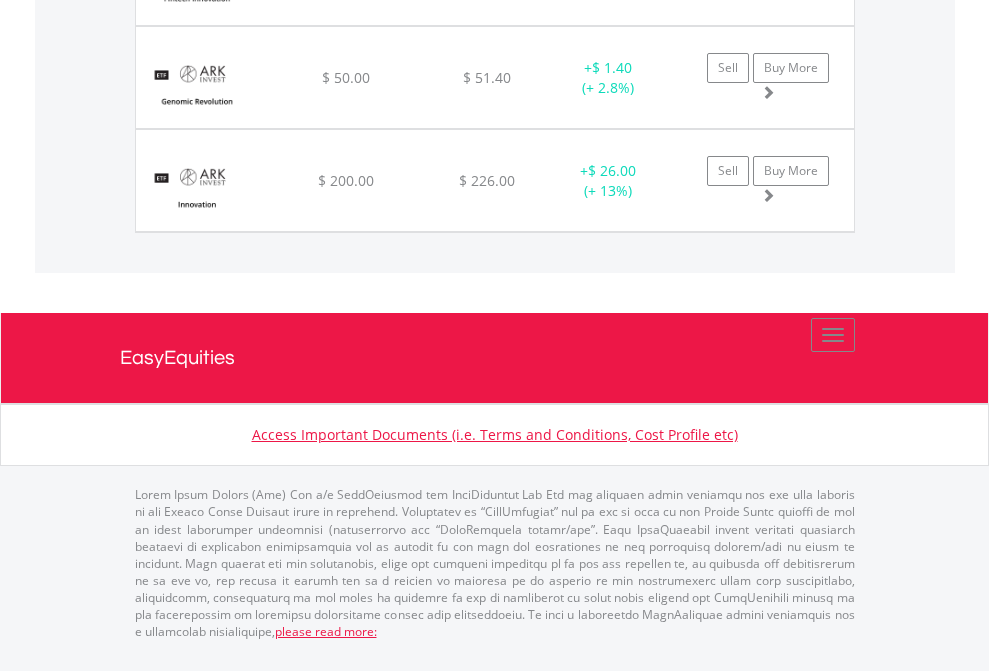 scroll, scrollTop: 2225, scrollLeft: 0, axis: vertical 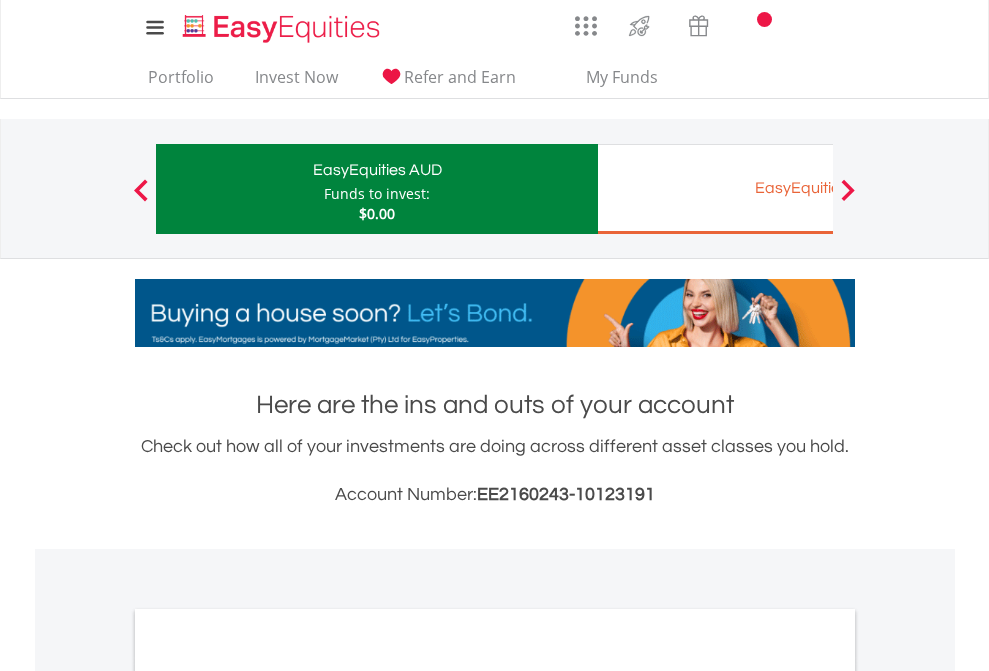 click on "All Holdings" at bounding box center [268, 1096] 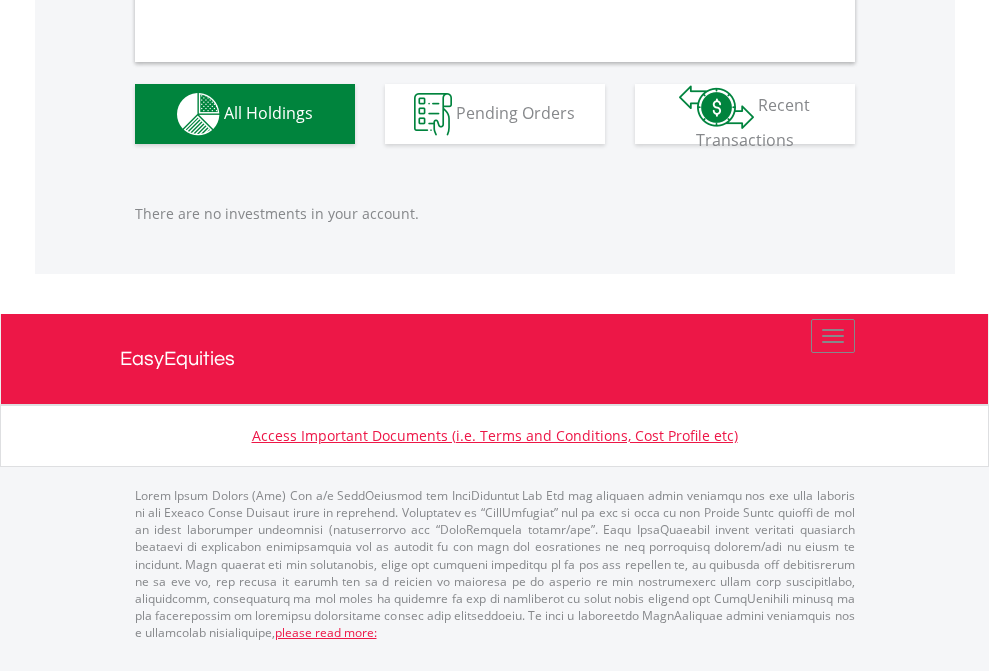 scroll, scrollTop: 1980, scrollLeft: 0, axis: vertical 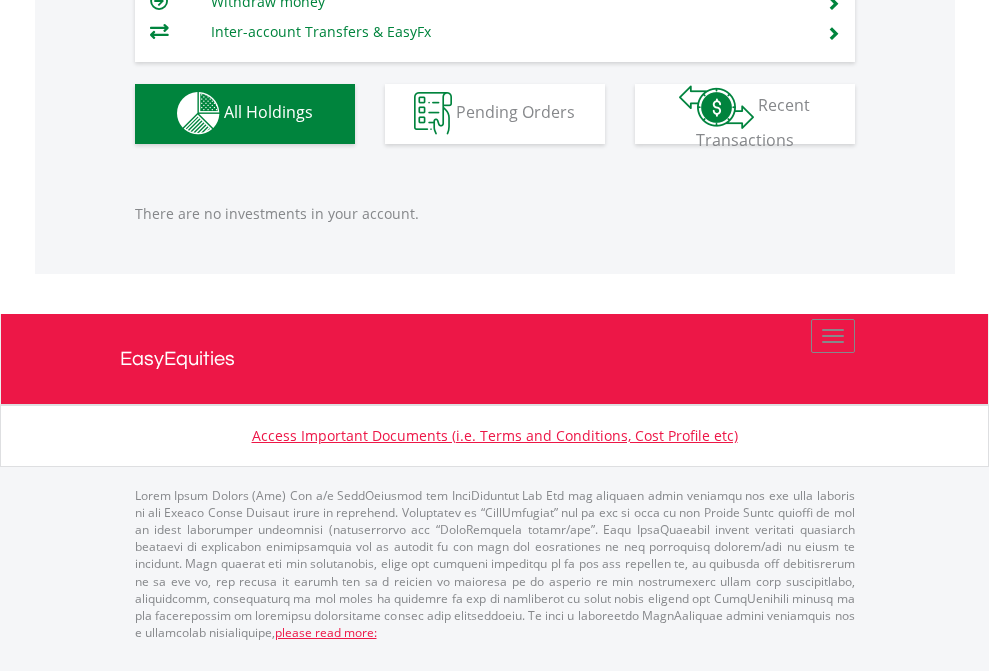 click on "EasyEquities EUR" at bounding box center [818, -1142] 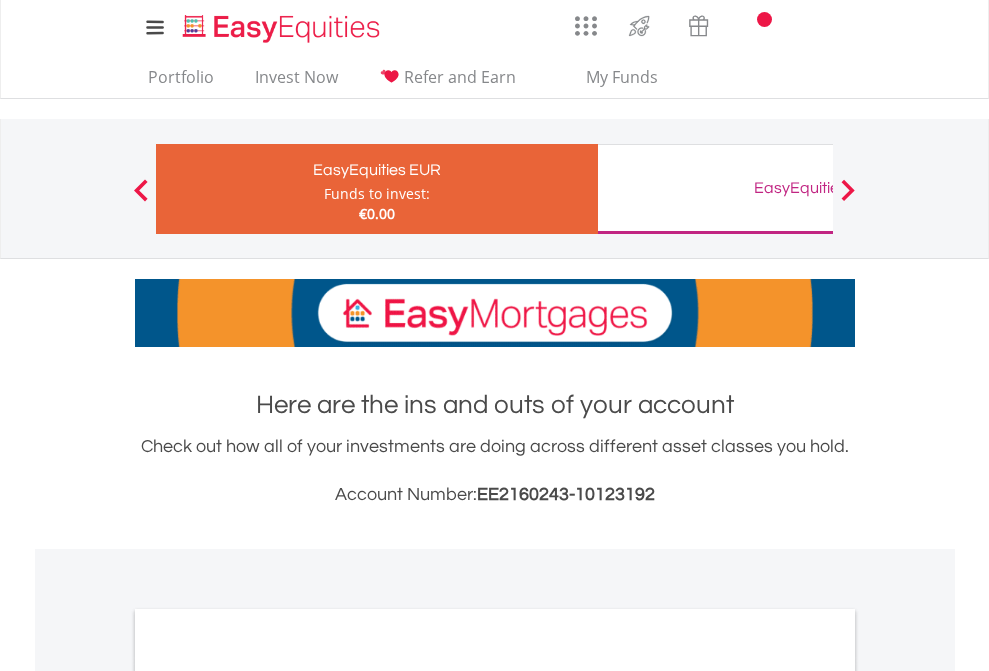 scroll, scrollTop: 0, scrollLeft: 0, axis: both 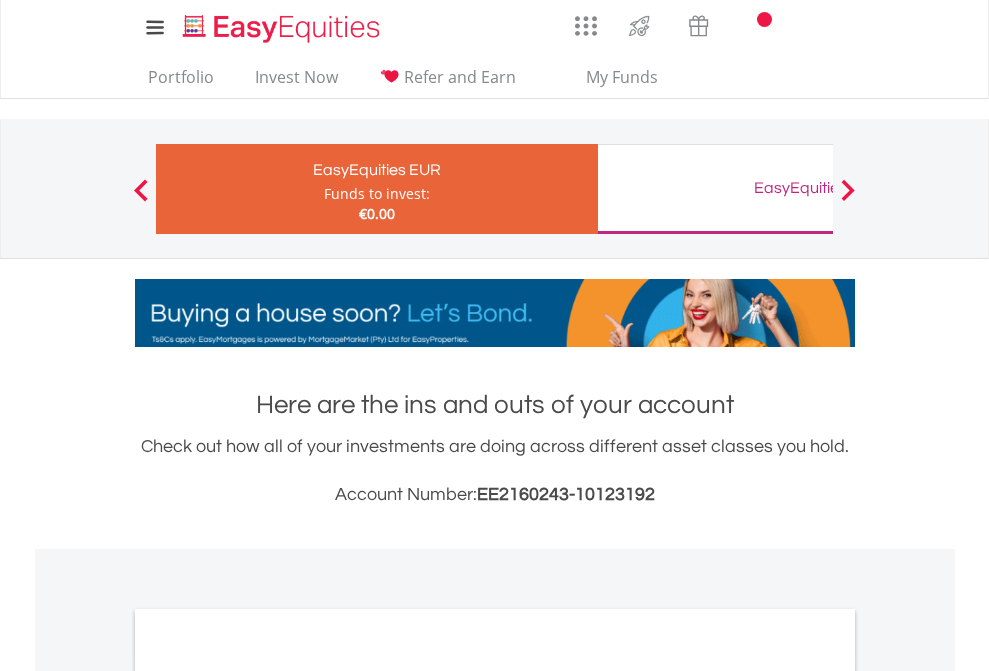 click on "All Holdings" at bounding box center [268, 1096] 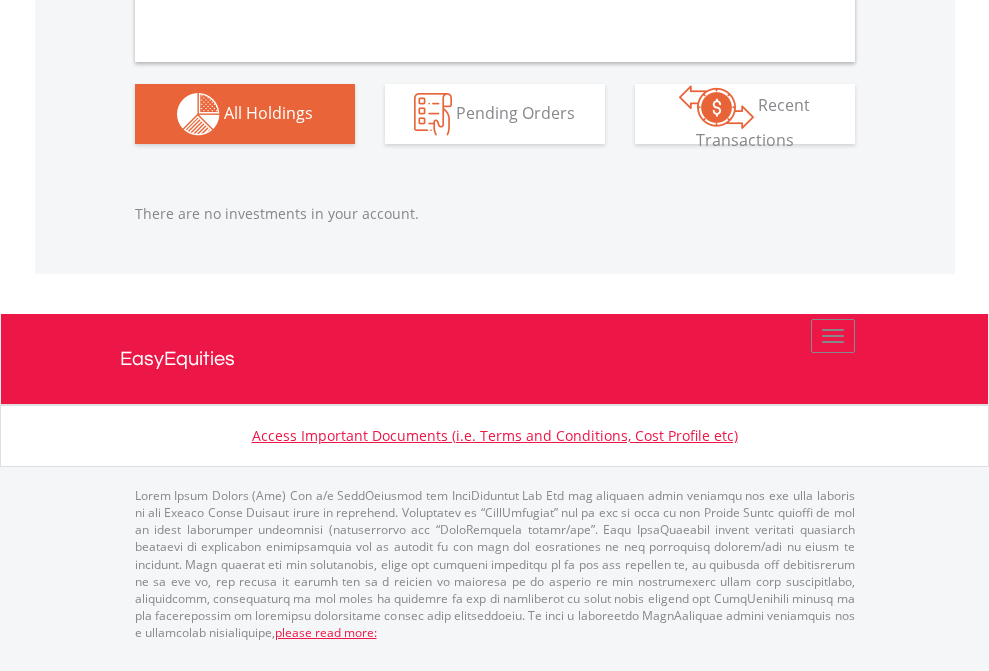 scroll, scrollTop: 1980, scrollLeft: 0, axis: vertical 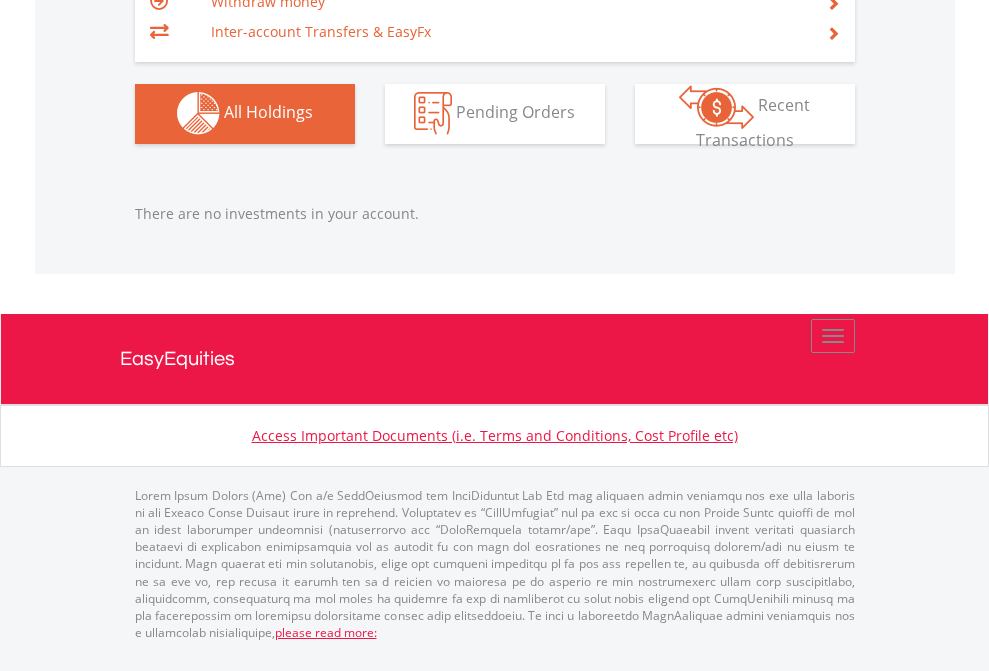 click on "EasyEquities GBP" at bounding box center [818, -1142] 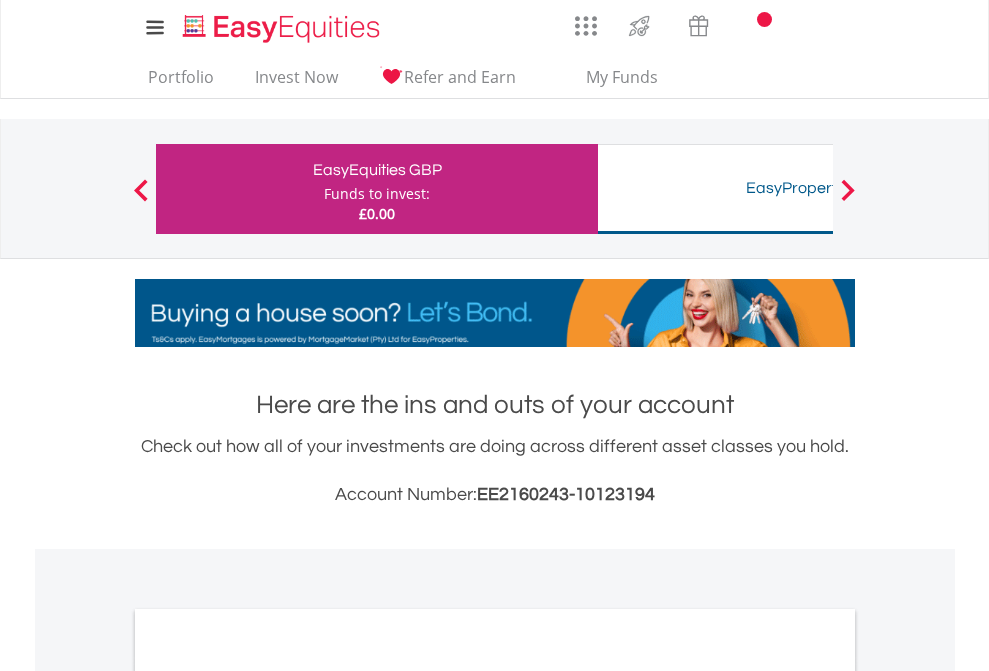 scroll, scrollTop: 0, scrollLeft: 0, axis: both 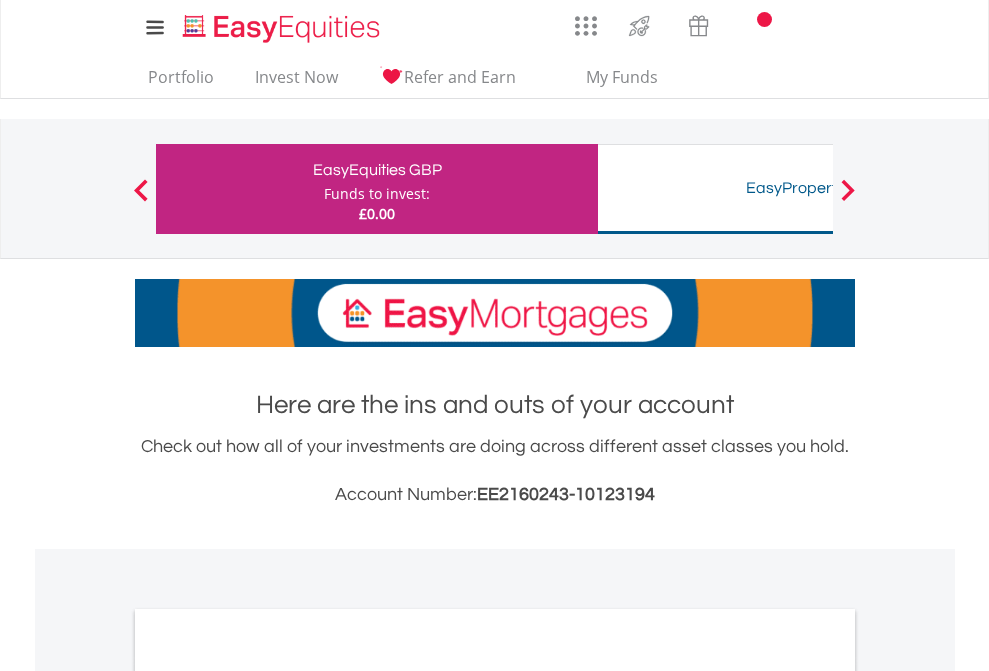 click on "All Holdings" at bounding box center (268, 1096) 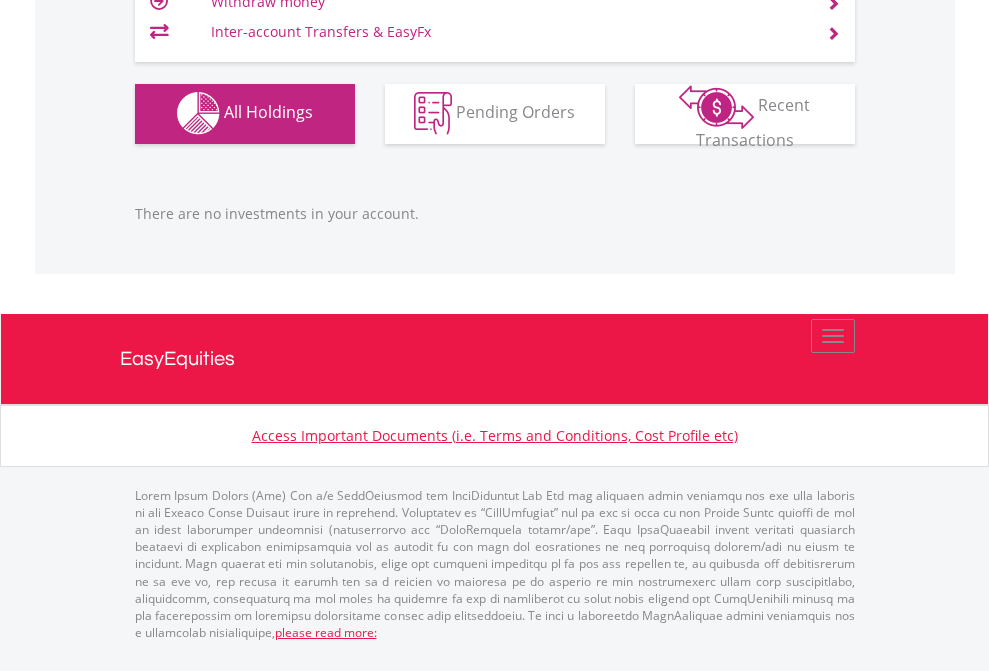 scroll, scrollTop: 1980, scrollLeft: 0, axis: vertical 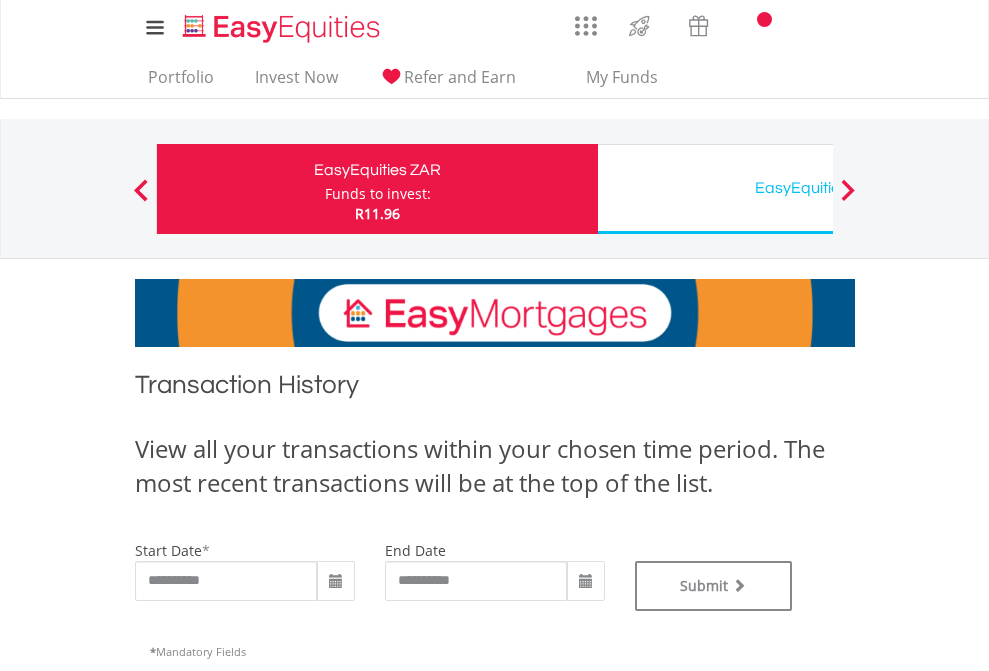 type on "**********" 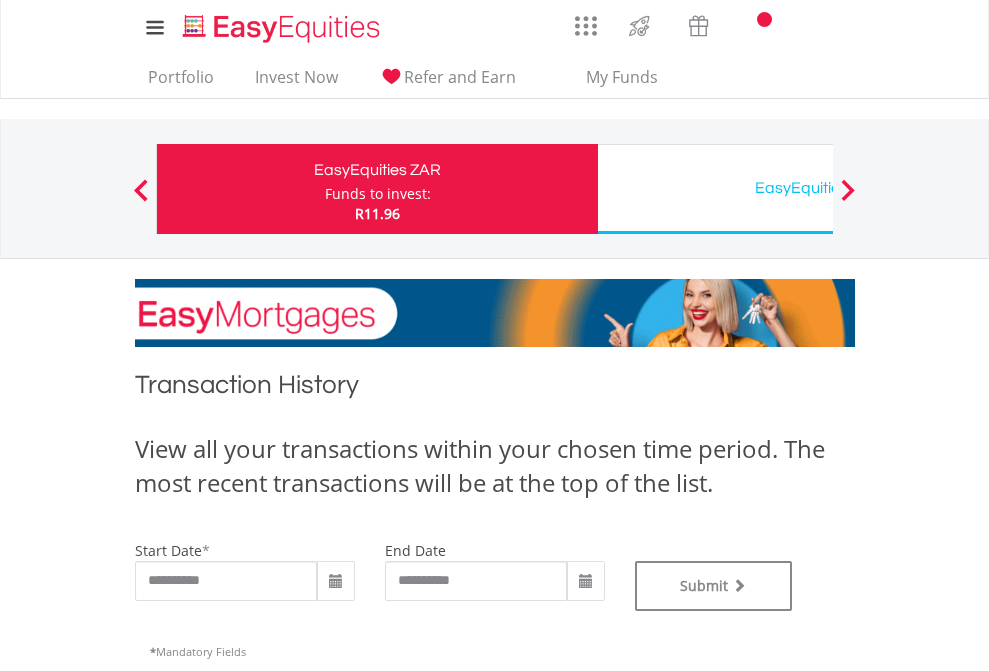 type on "**********" 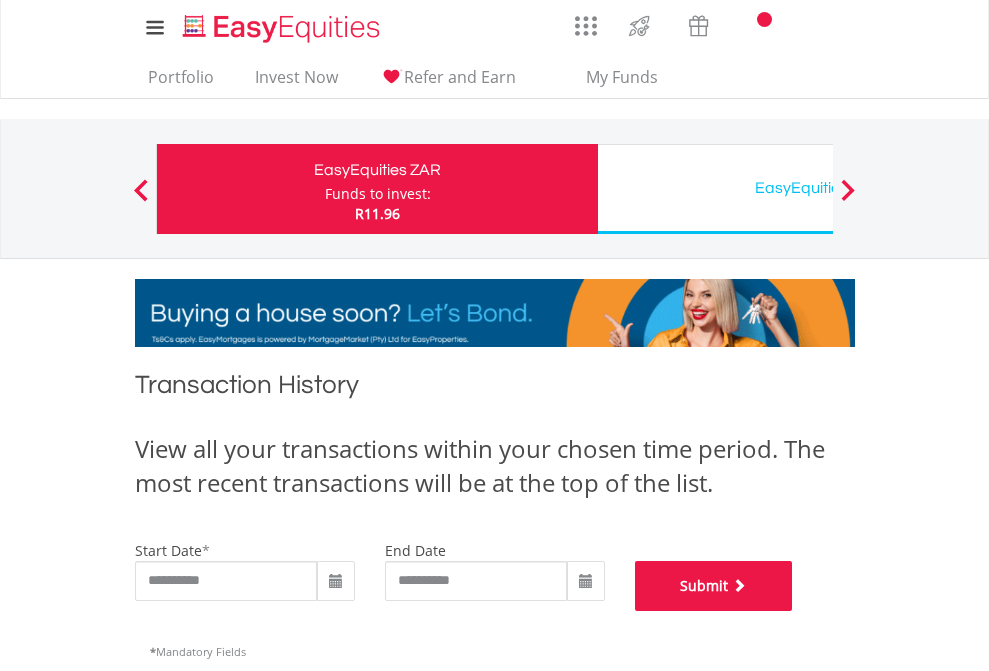 click on "Submit" at bounding box center [714, 586] 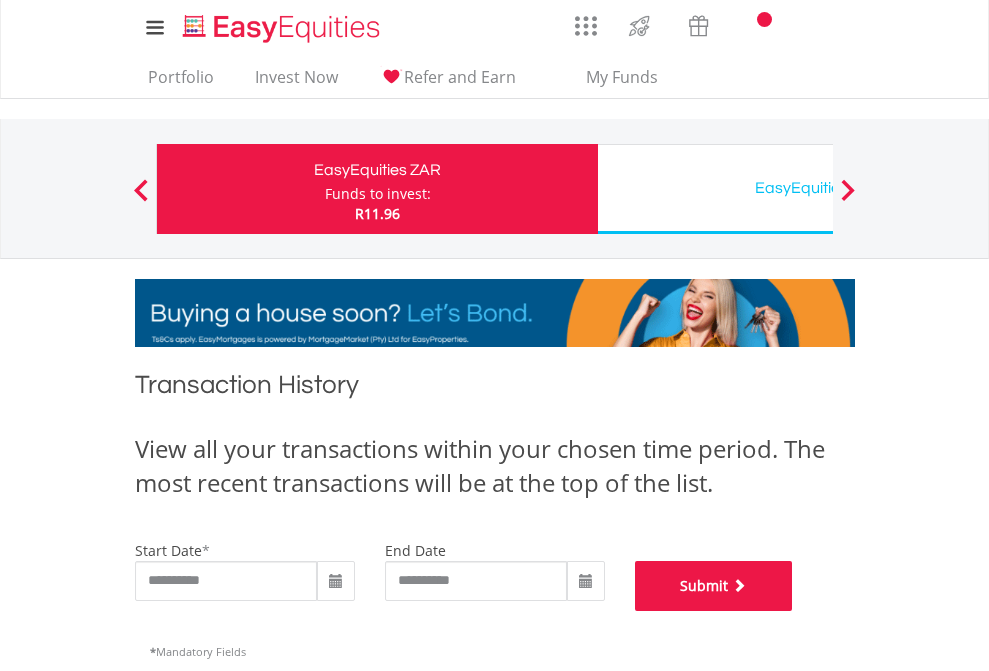 scroll, scrollTop: 811, scrollLeft: 0, axis: vertical 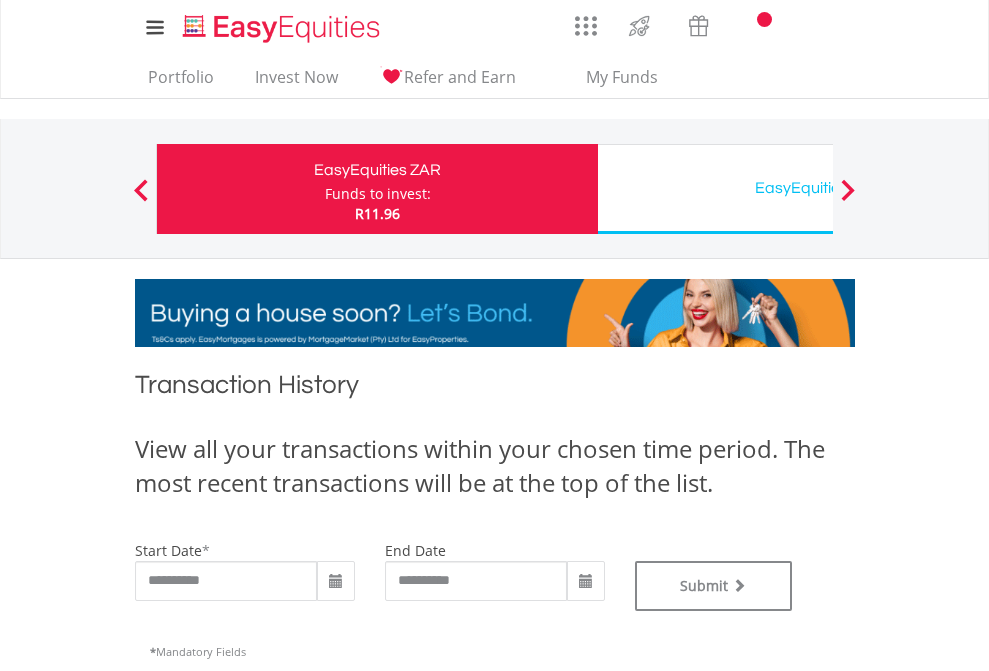 click on "EasyEquities USD" at bounding box center [818, 188] 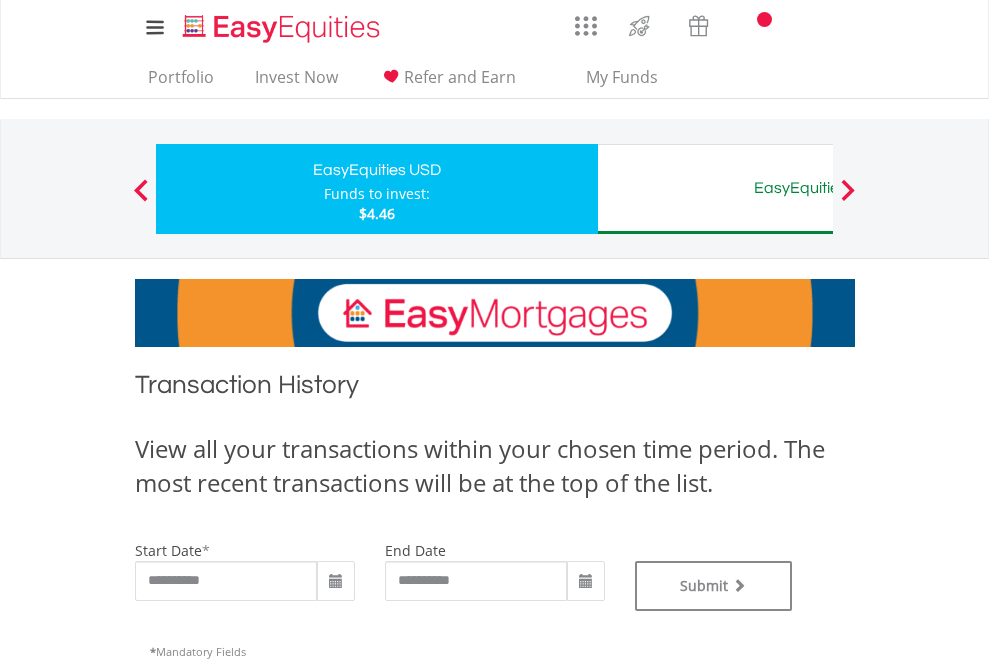 type on "**********" 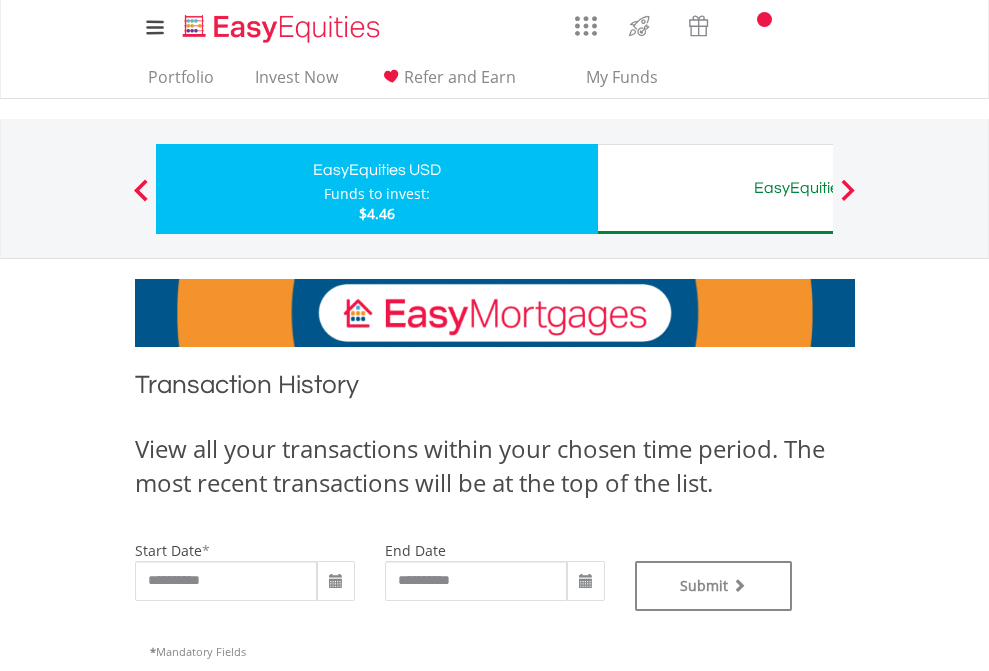 scroll, scrollTop: 0, scrollLeft: 0, axis: both 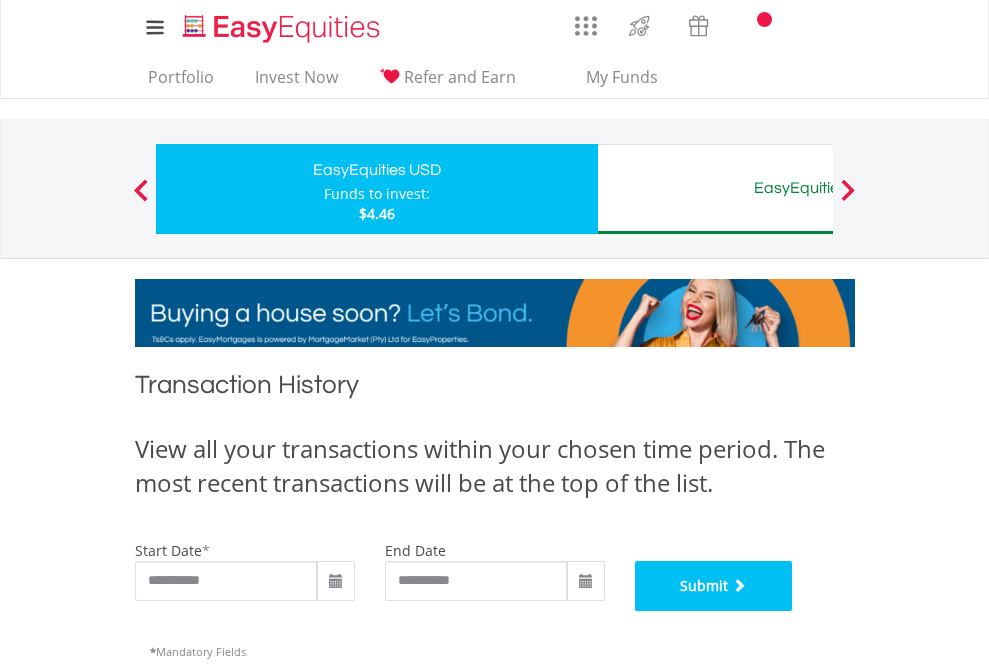 click on "Submit" at bounding box center [714, 586] 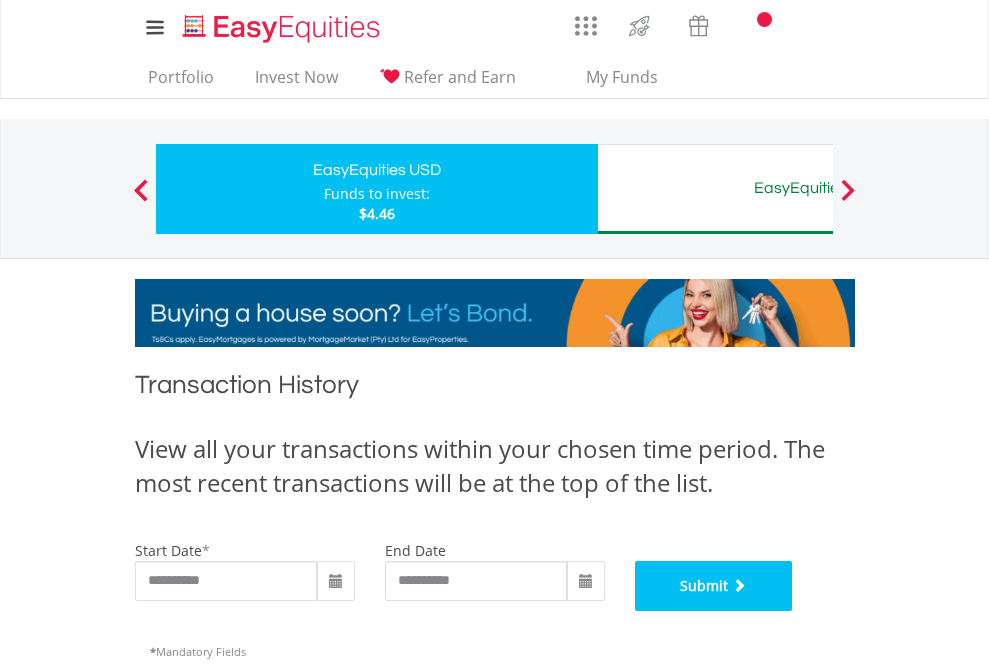 scroll, scrollTop: 811, scrollLeft: 0, axis: vertical 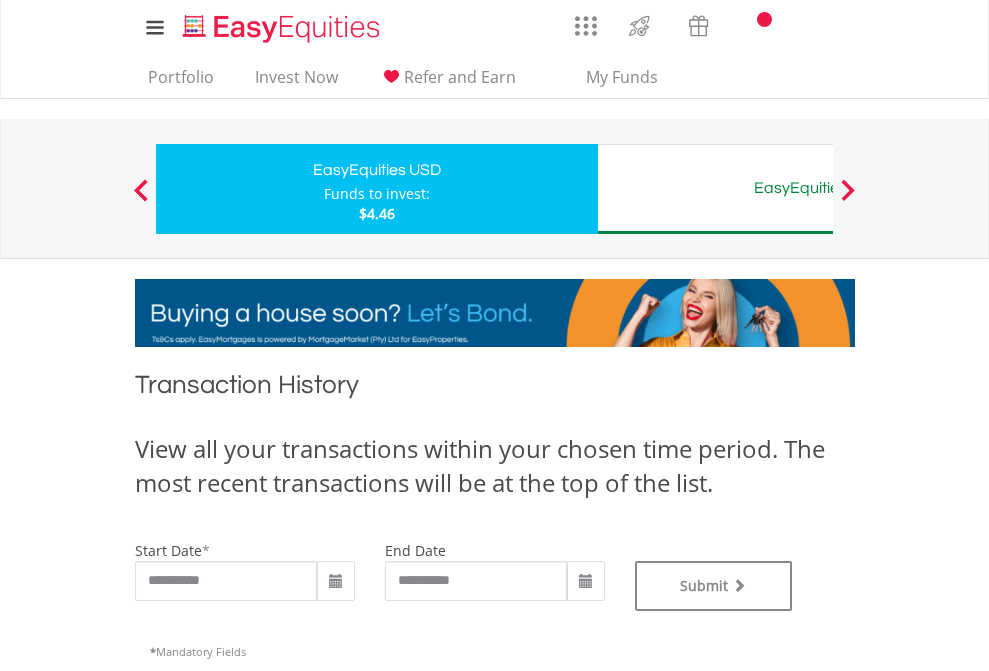 click on "EasyEquities AUD" at bounding box center (818, 188) 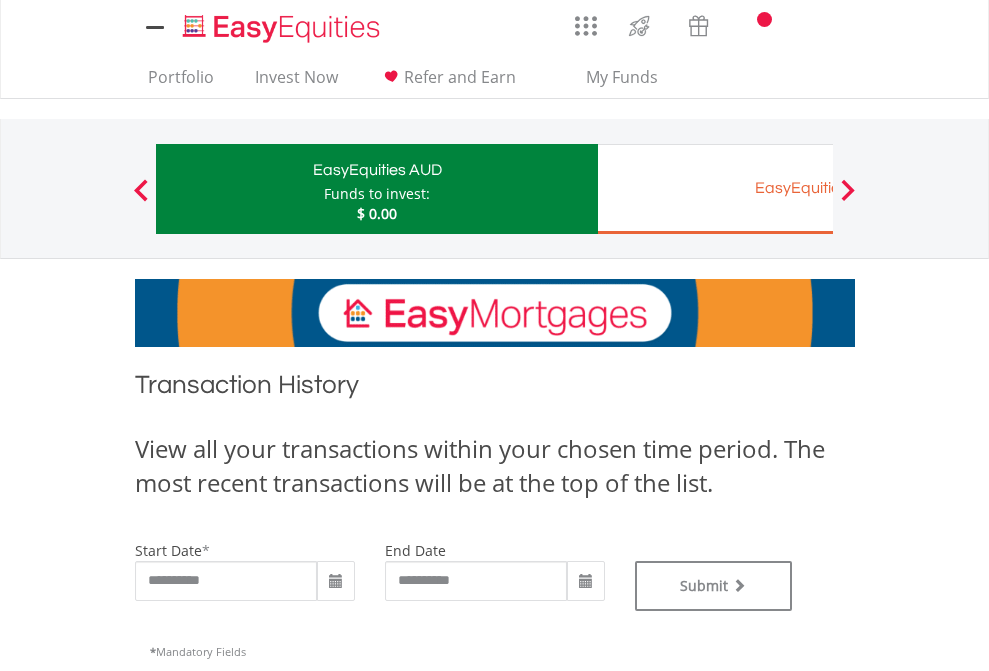 scroll, scrollTop: 0, scrollLeft: 0, axis: both 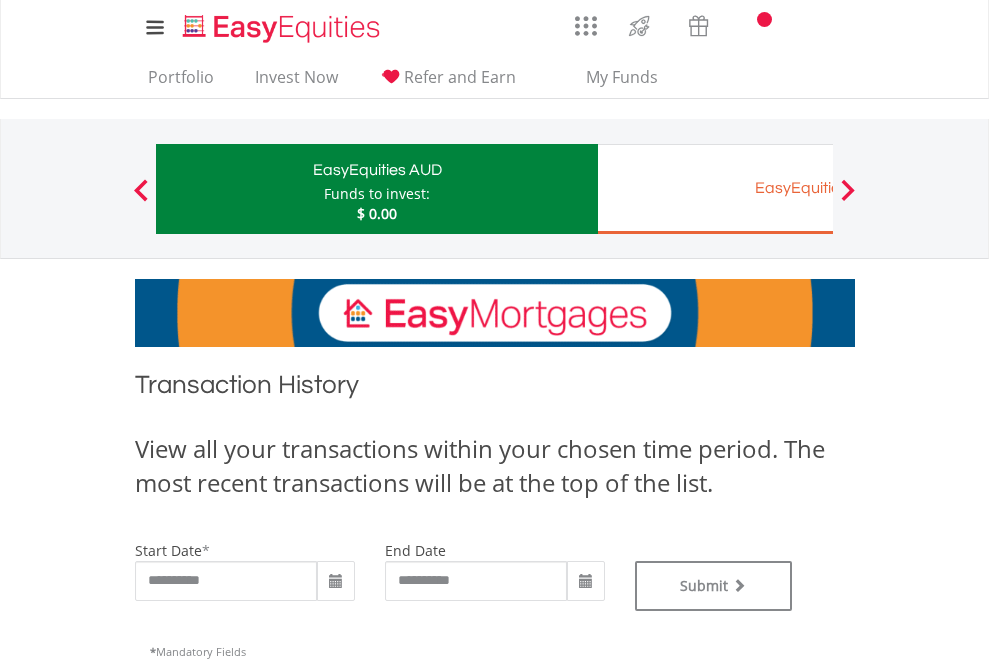type on "**********" 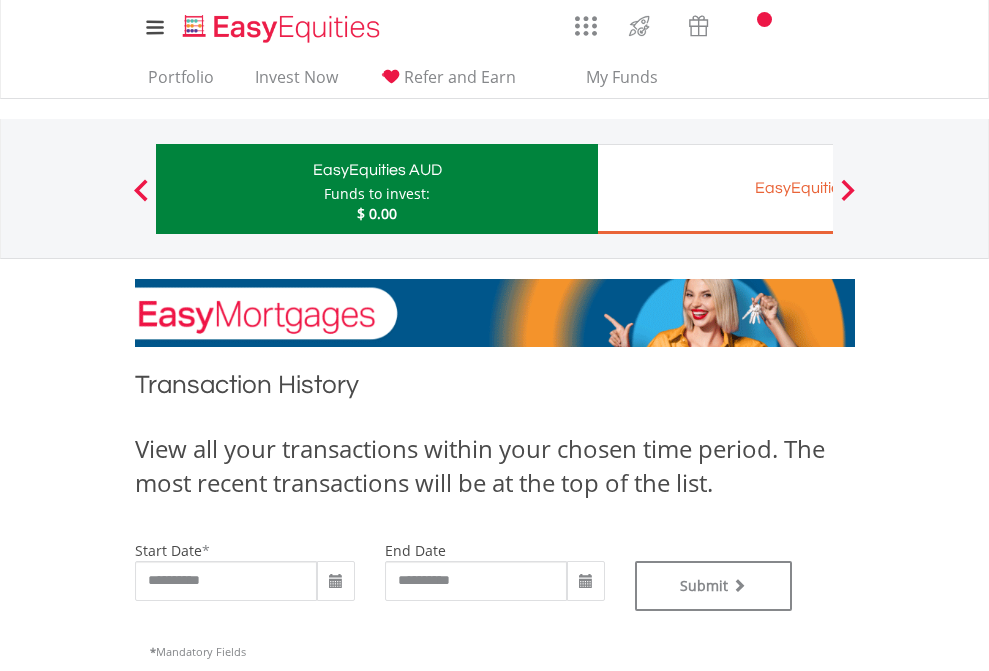 type on "**********" 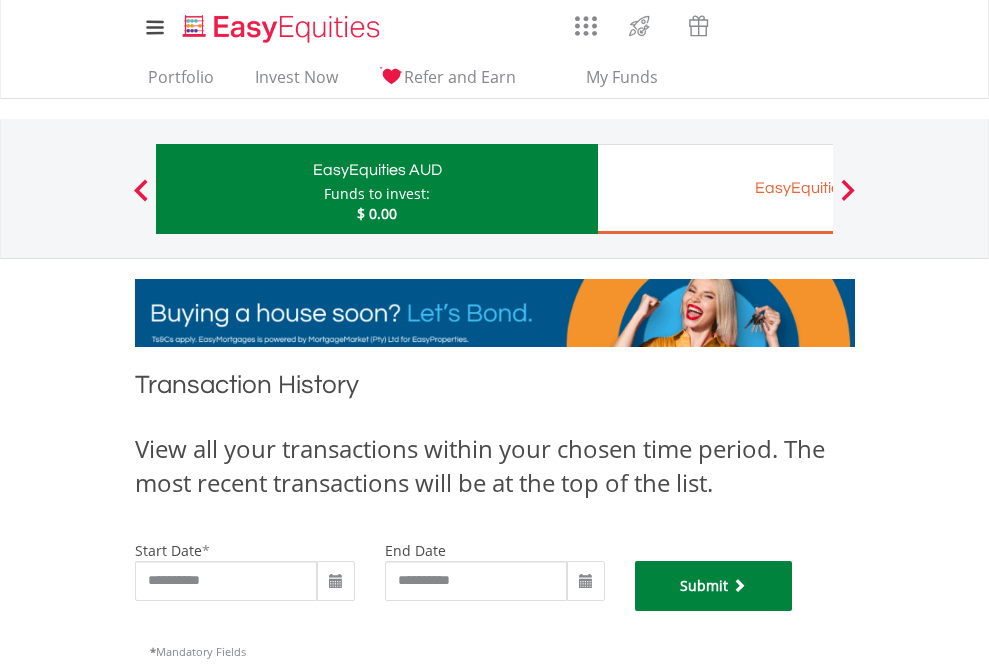 click on "Submit" at bounding box center (714, 586) 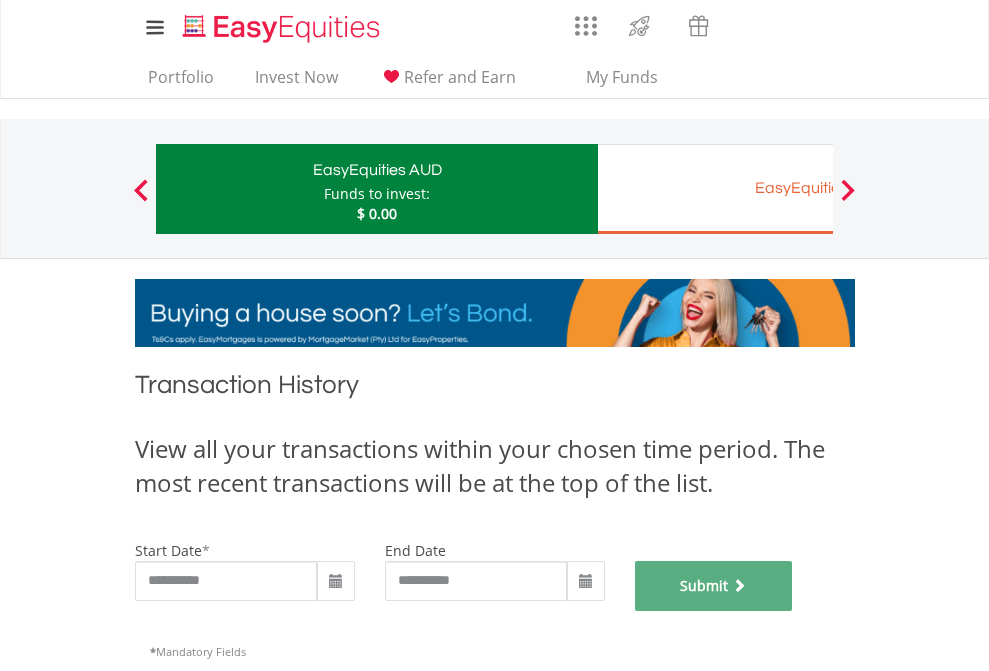scroll, scrollTop: 811, scrollLeft: 0, axis: vertical 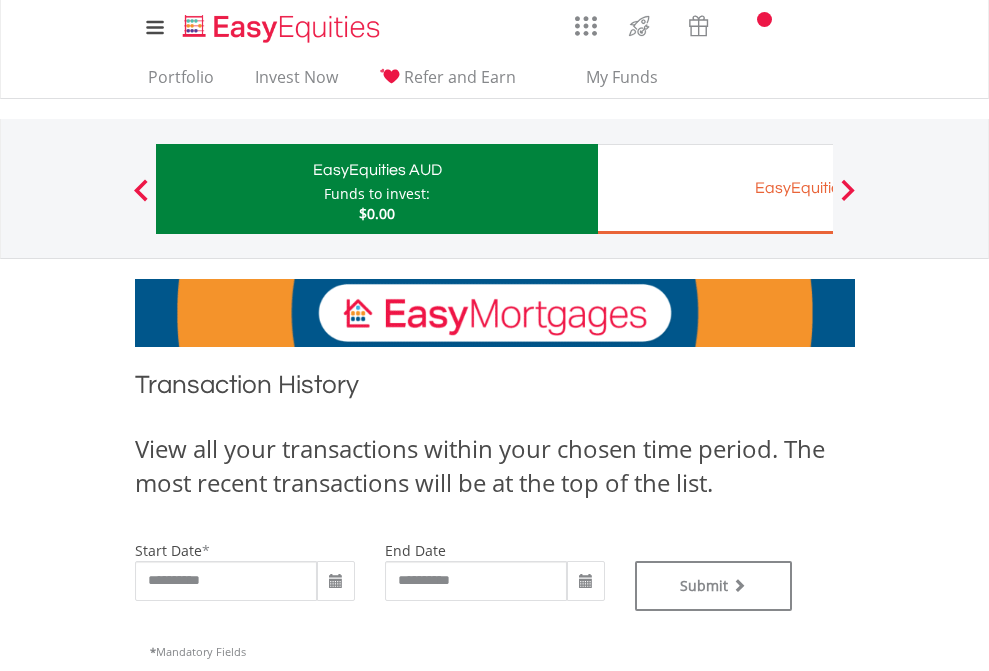 click on "EasyEquities EUR" at bounding box center [818, 188] 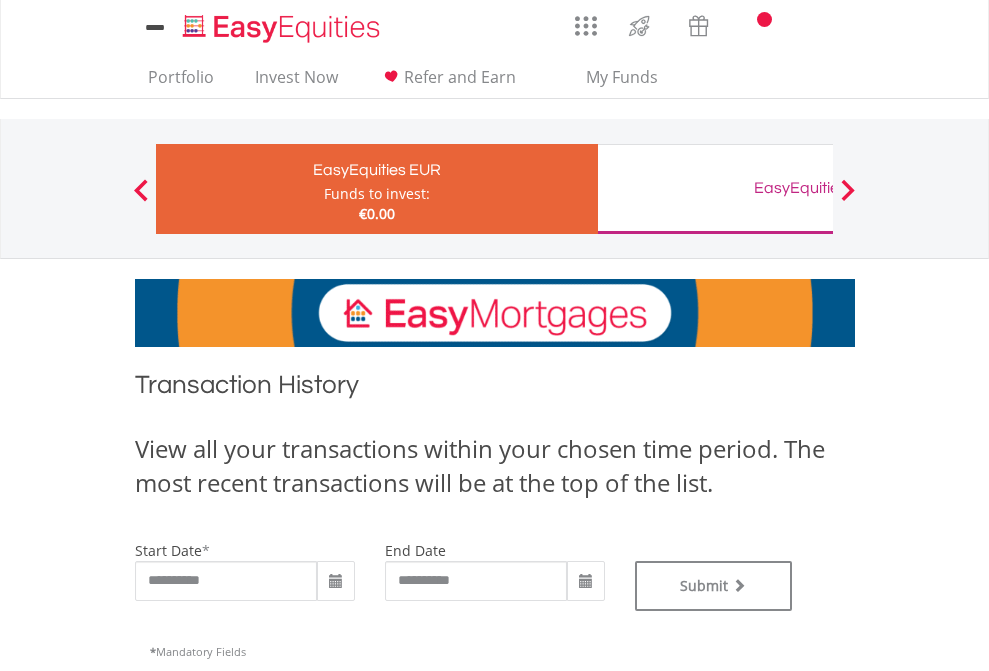 scroll, scrollTop: 0, scrollLeft: 0, axis: both 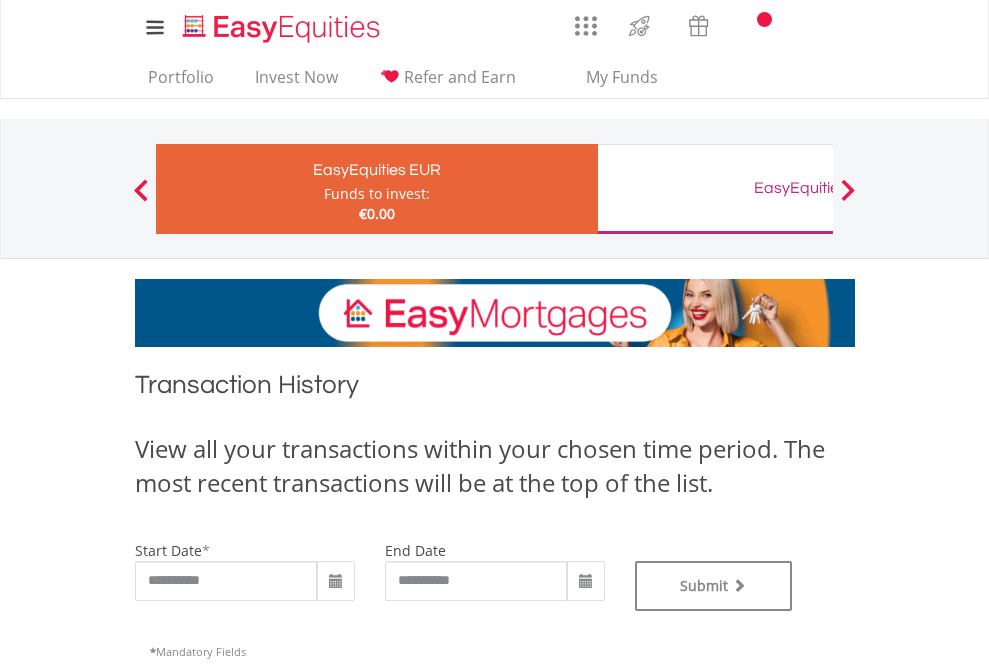 type on "**********" 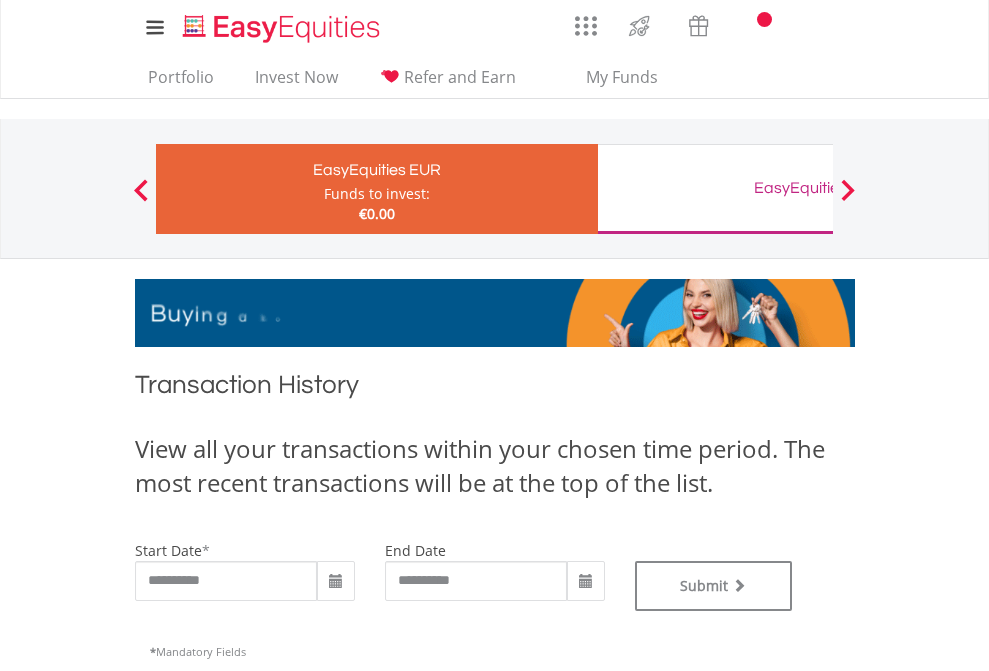 type on "**********" 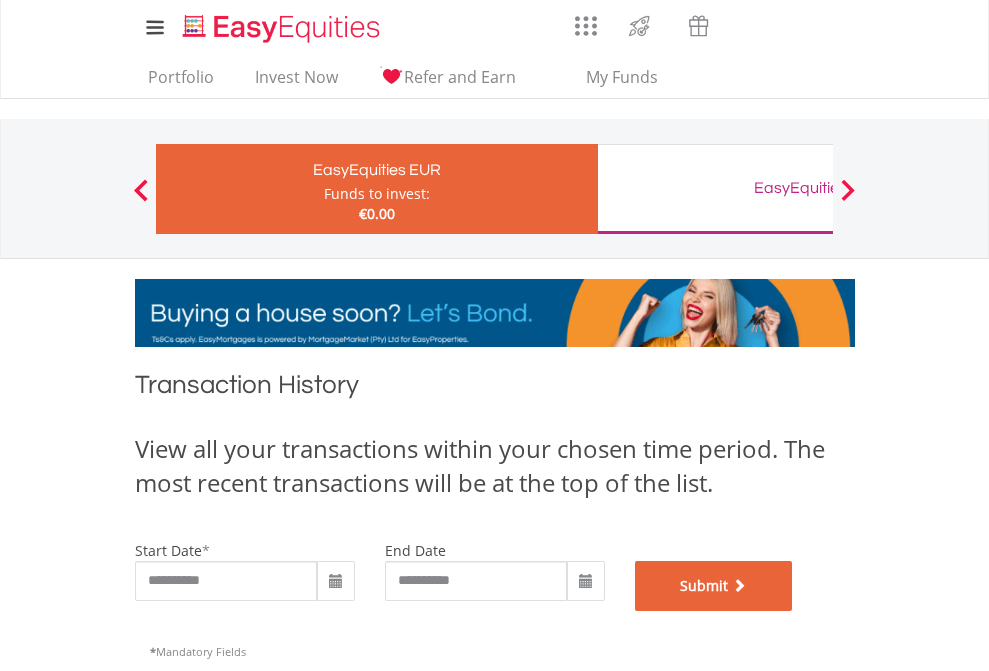 click on "Submit" at bounding box center (714, 586) 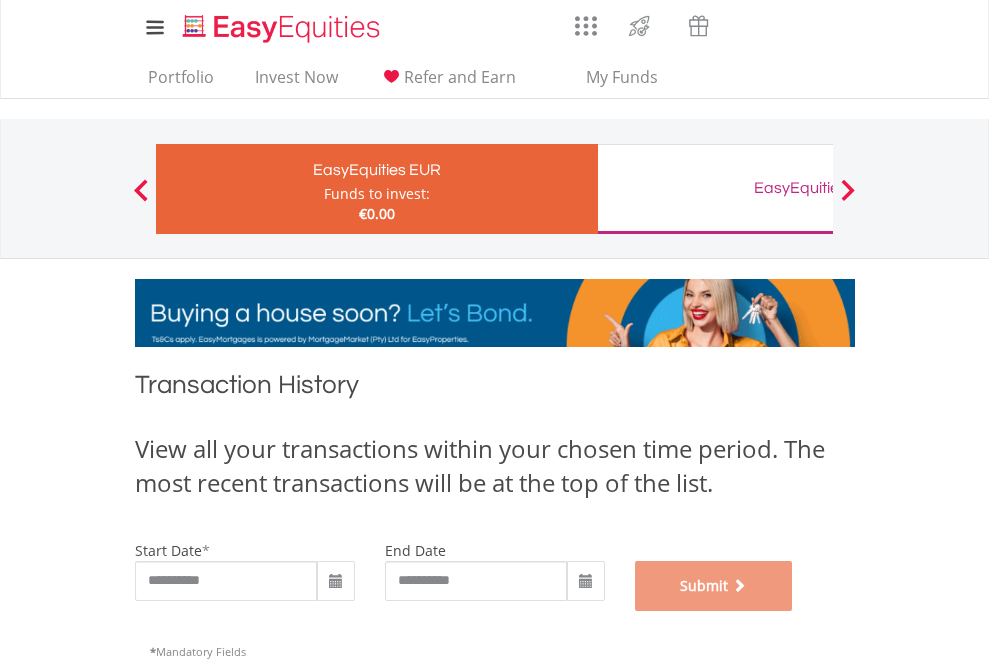 scroll, scrollTop: 811, scrollLeft: 0, axis: vertical 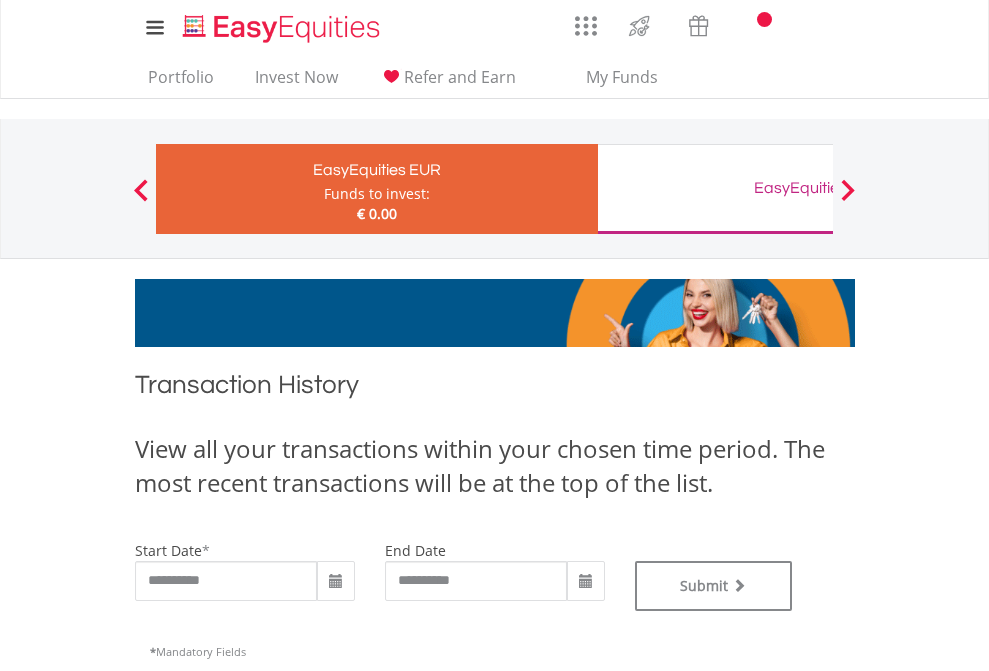 click on "EasyEquities GBP" at bounding box center (818, 188) 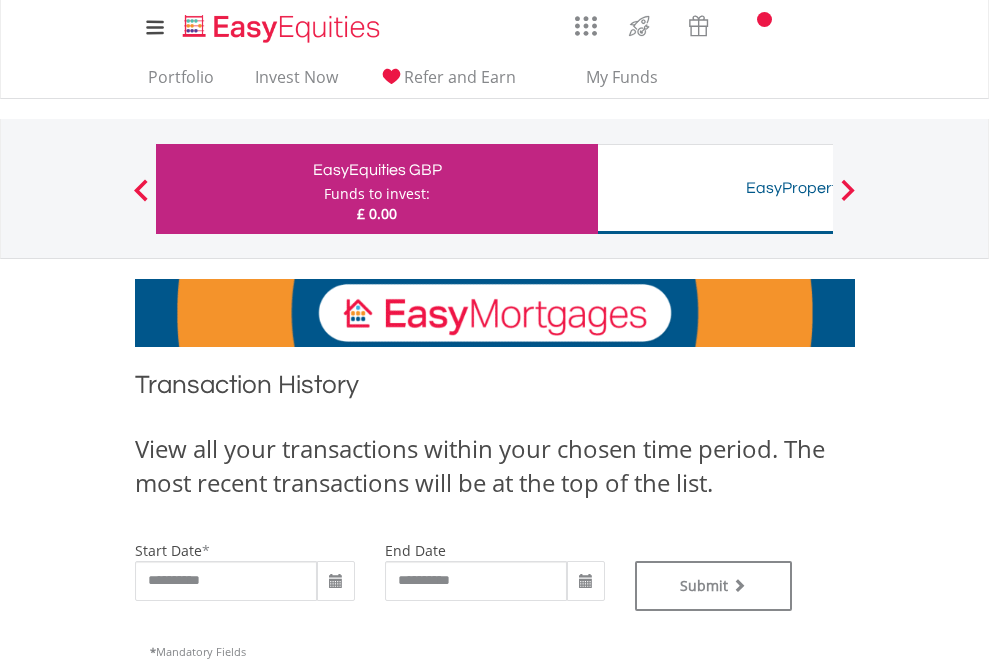 scroll, scrollTop: 0, scrollLeft: 0, axis: both 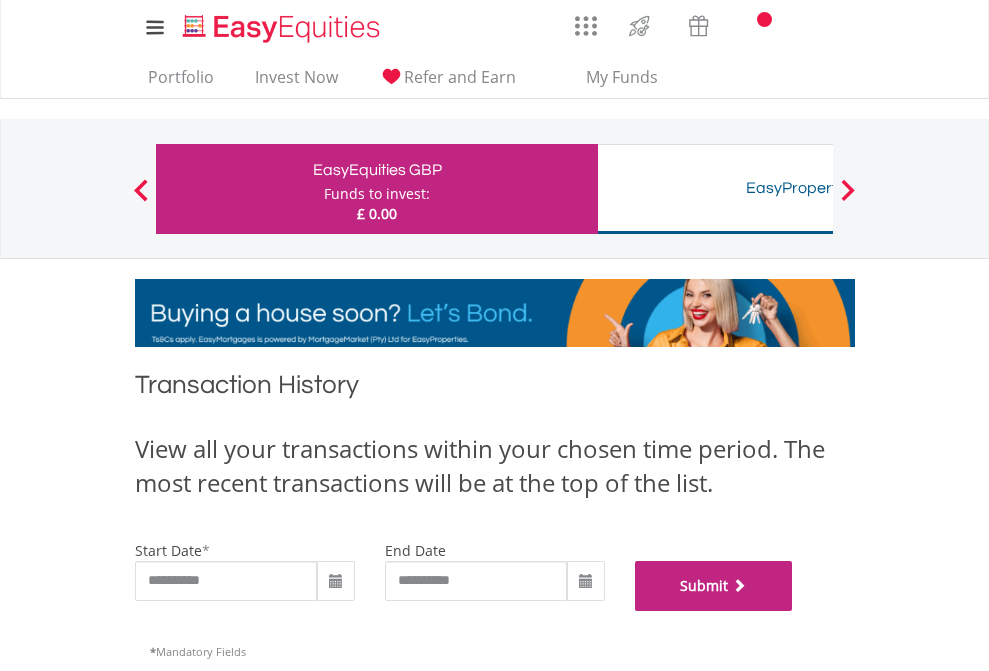 click on "Submit" at bounding box center (714, 586) 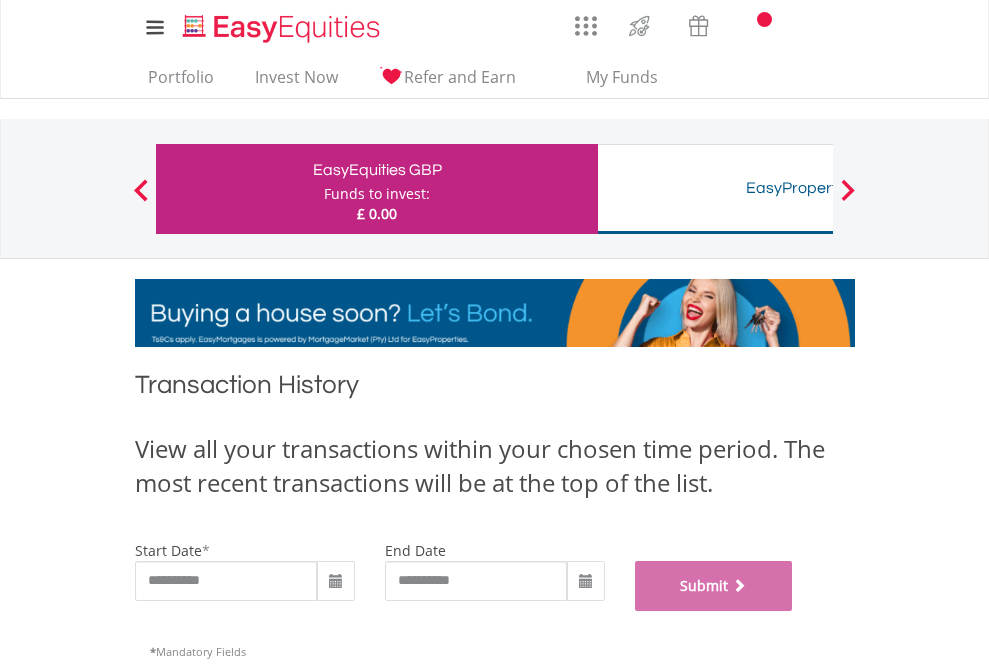 scroll, scrollTop: 811, scrollLeft: 0, axis: vertical 